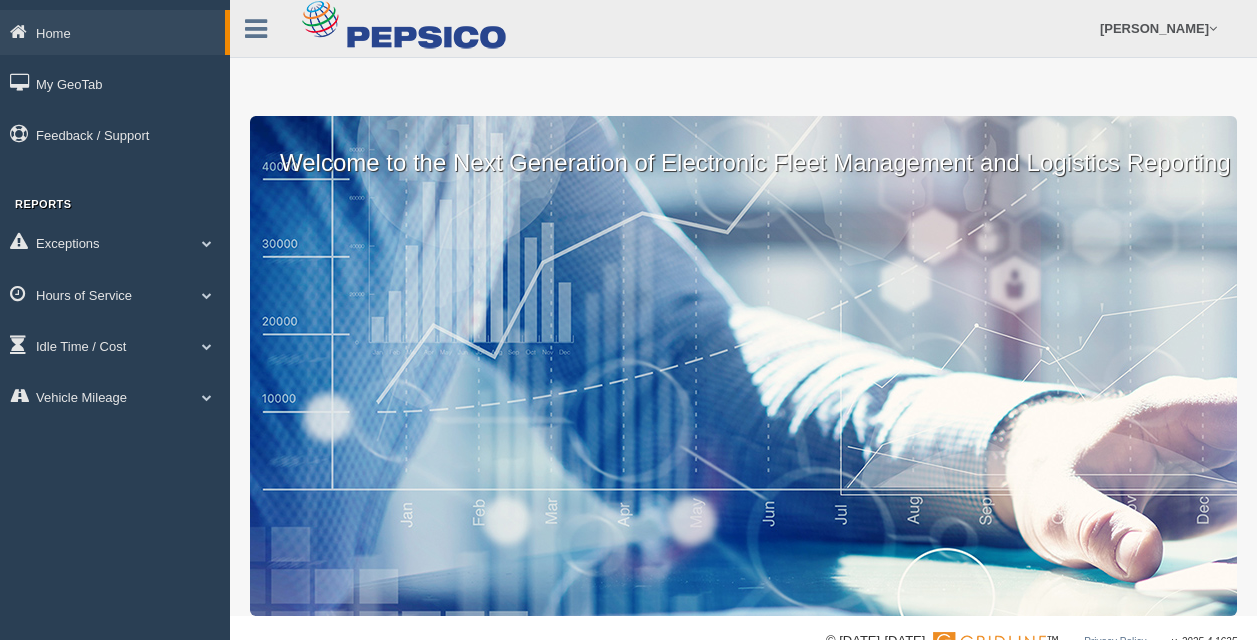 scroll, scrollTop: 0, scrollLeft: 0, axis: both 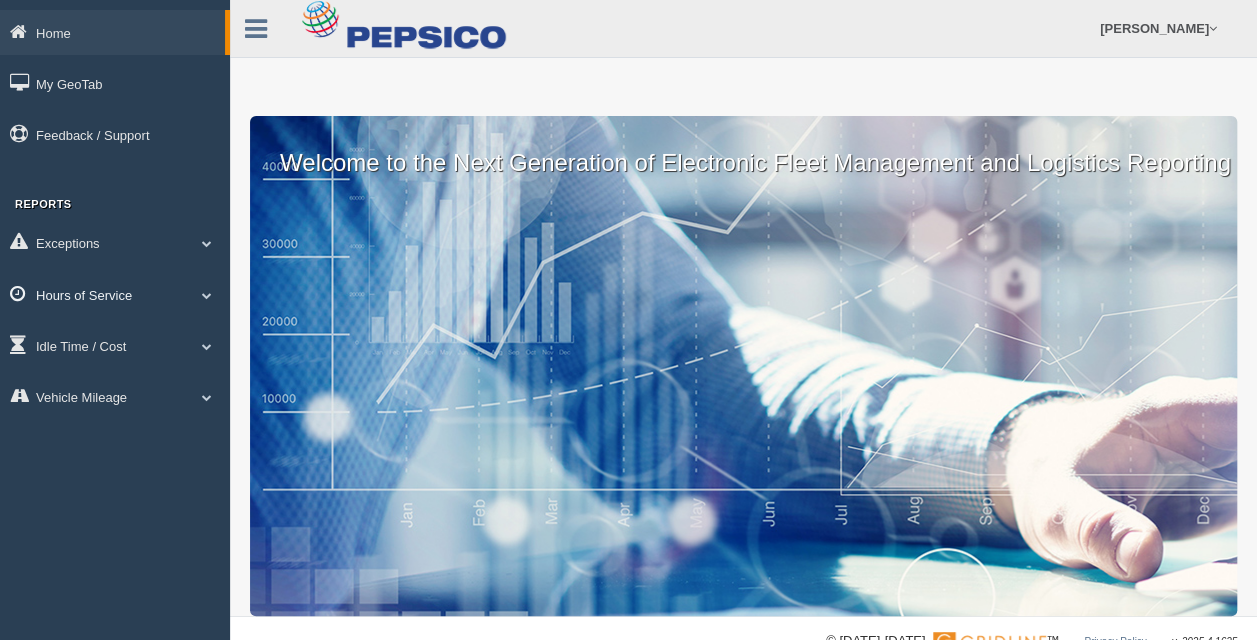 click on "Hours of Service" at bounding box center (115, 294) 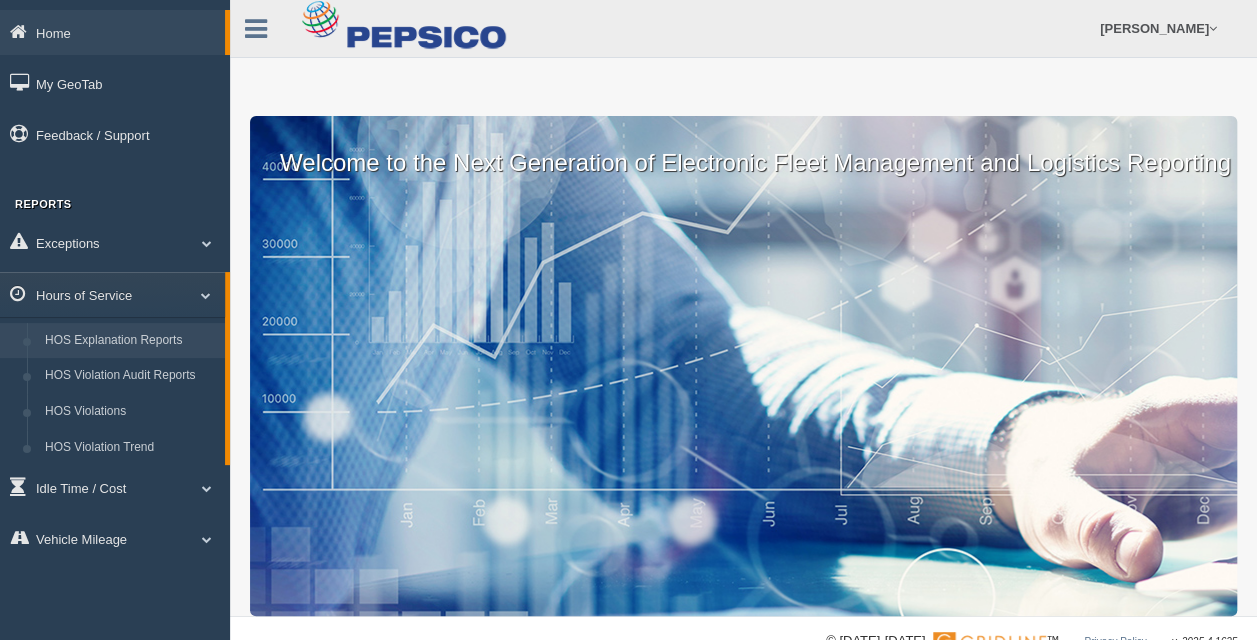 click on "HOS Explanation Reports" at bounding box center [130, 341] 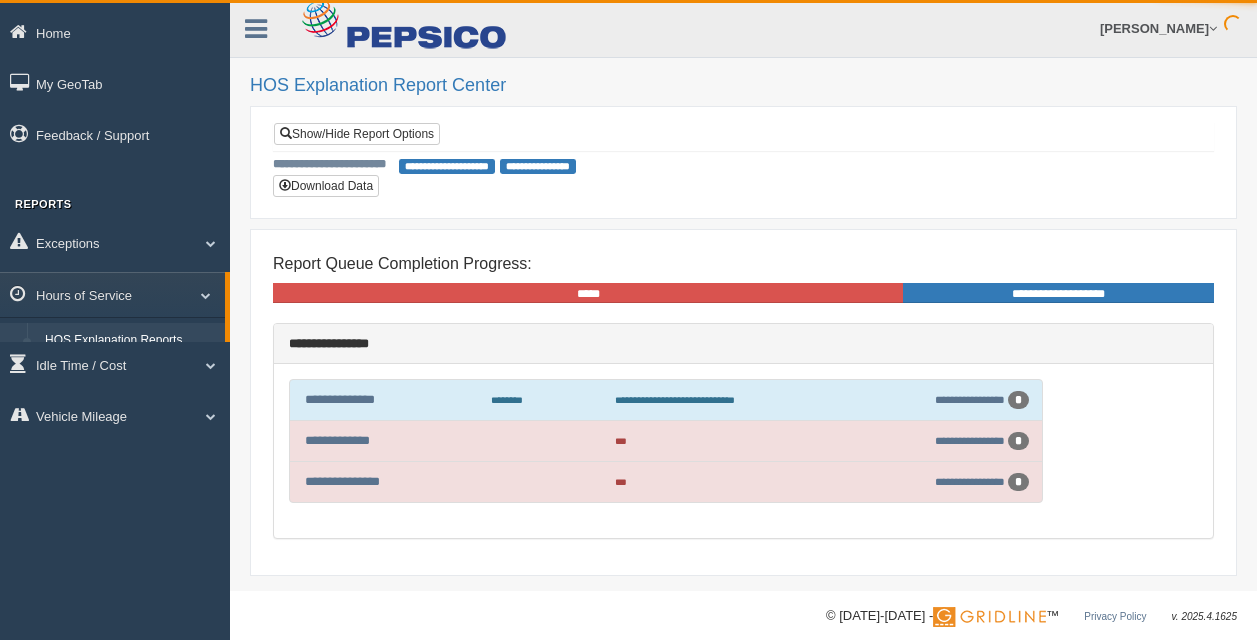 scroll, scrollTop: 0, scrollLeft: 0, axis: both 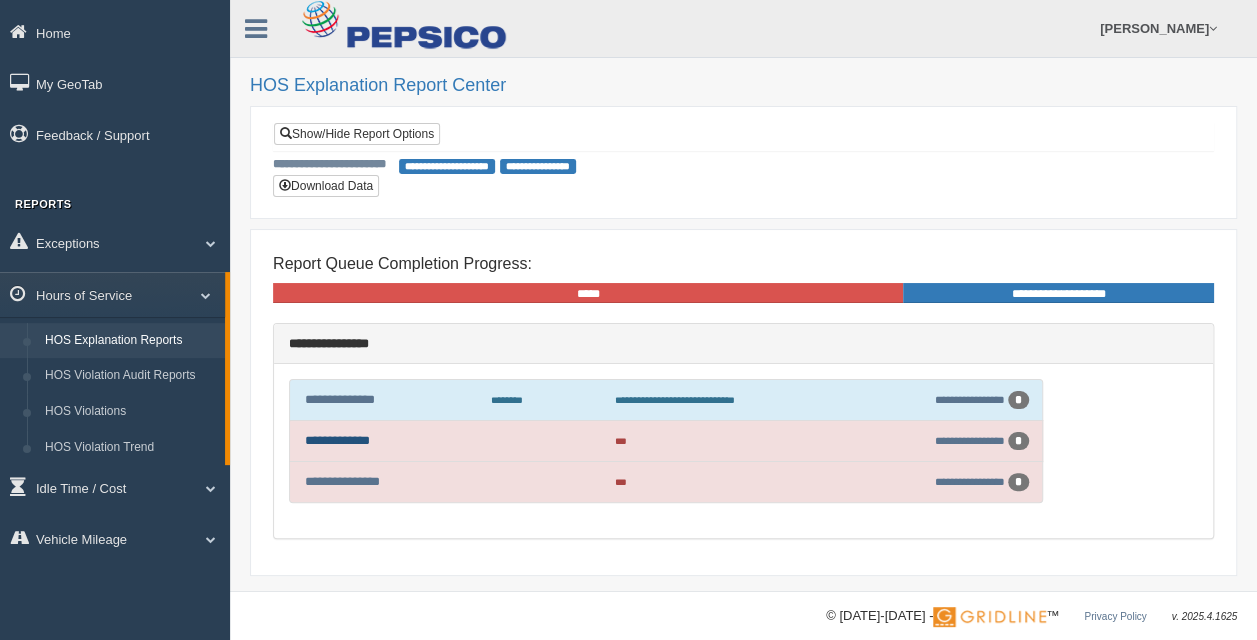 click on "**********" at bounding box center (337, 440) 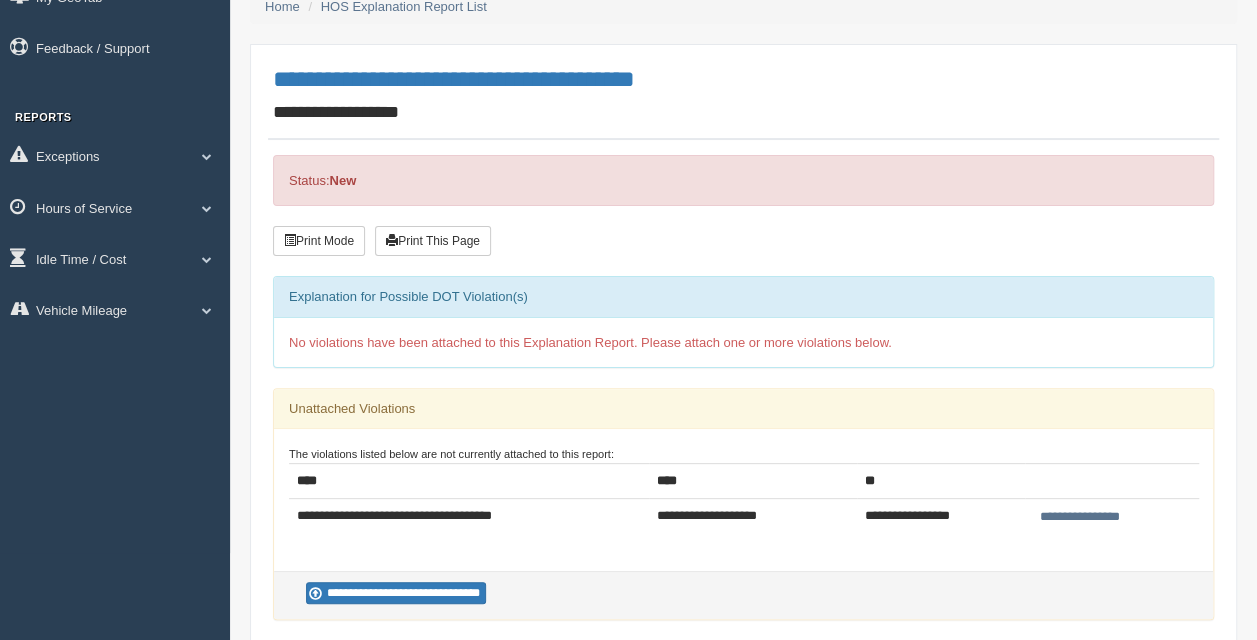 scroll, scrollTop: 0, scrollLeft: 0, axis: both 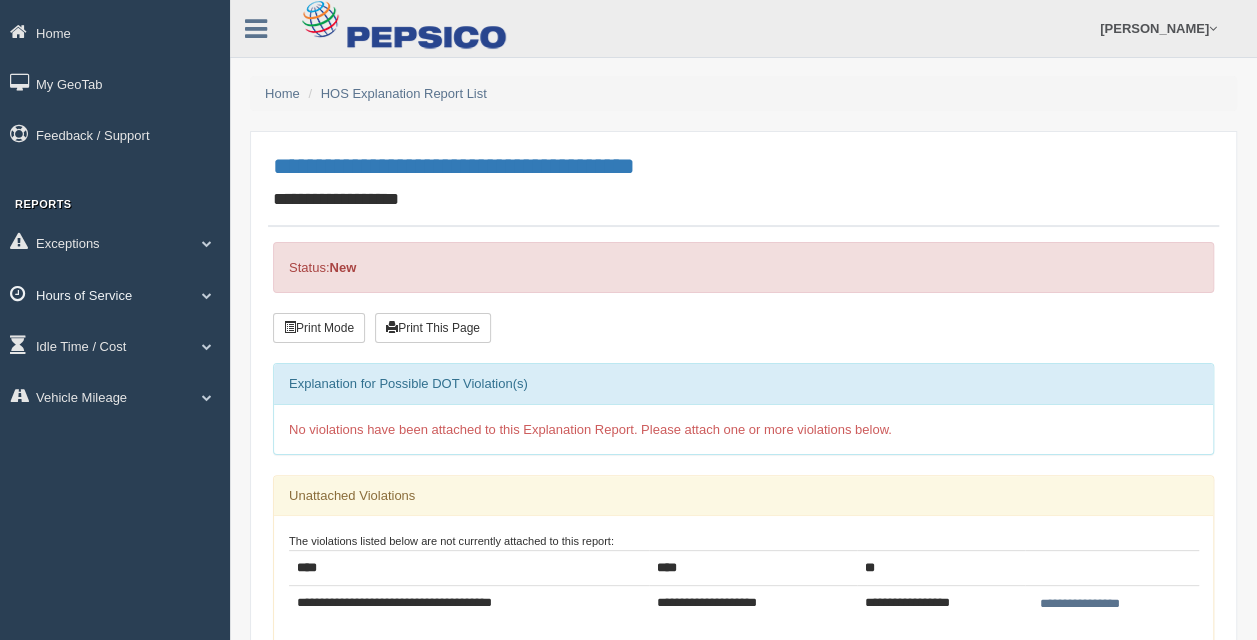 click on "Hours of Service" at bounding box center [115, 294] 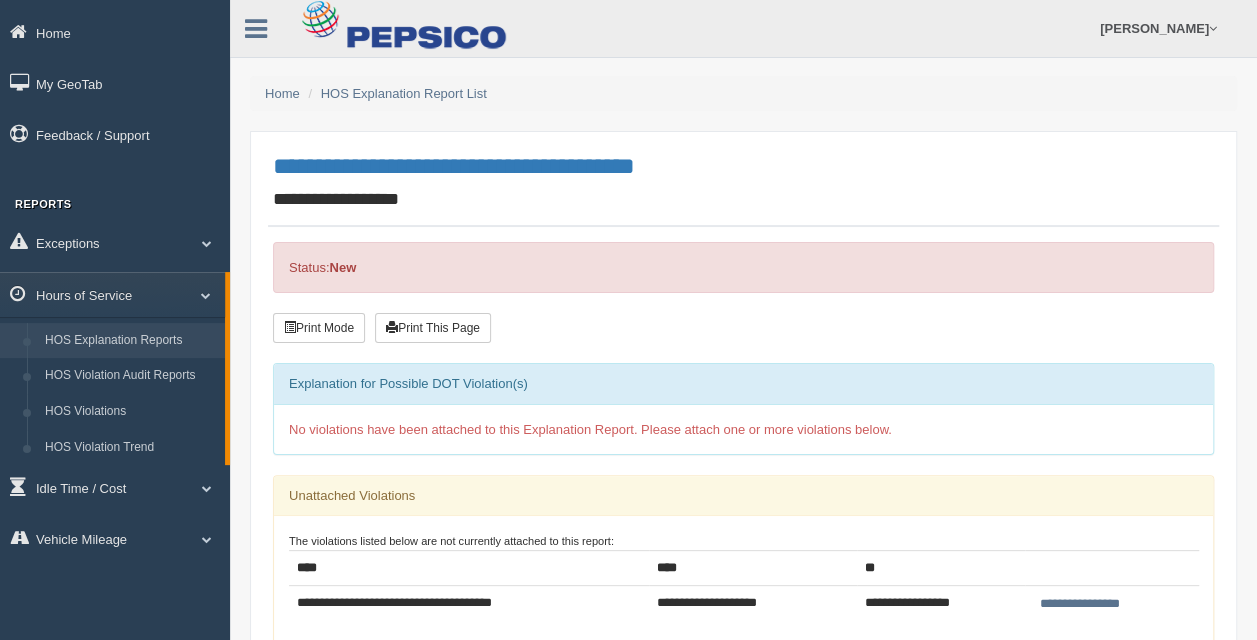 click on "HOS Explanation Reports" at bounding box center [130, 341] 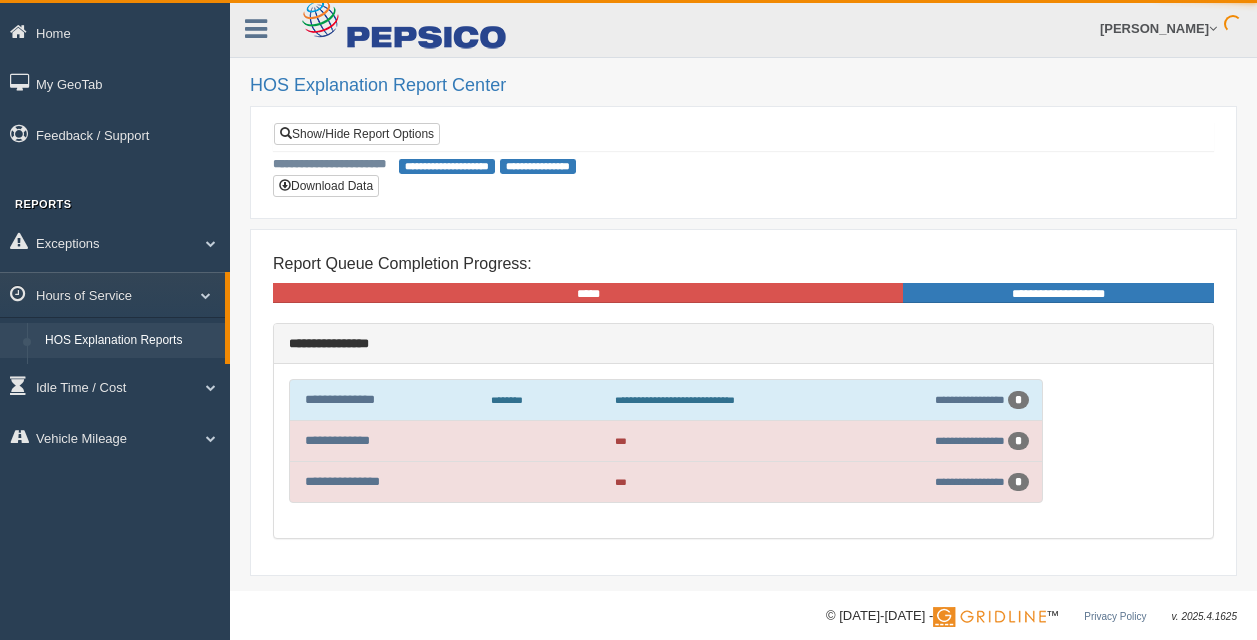 scroll, scrollTop: 0, scrollLeft: 0, axis: both 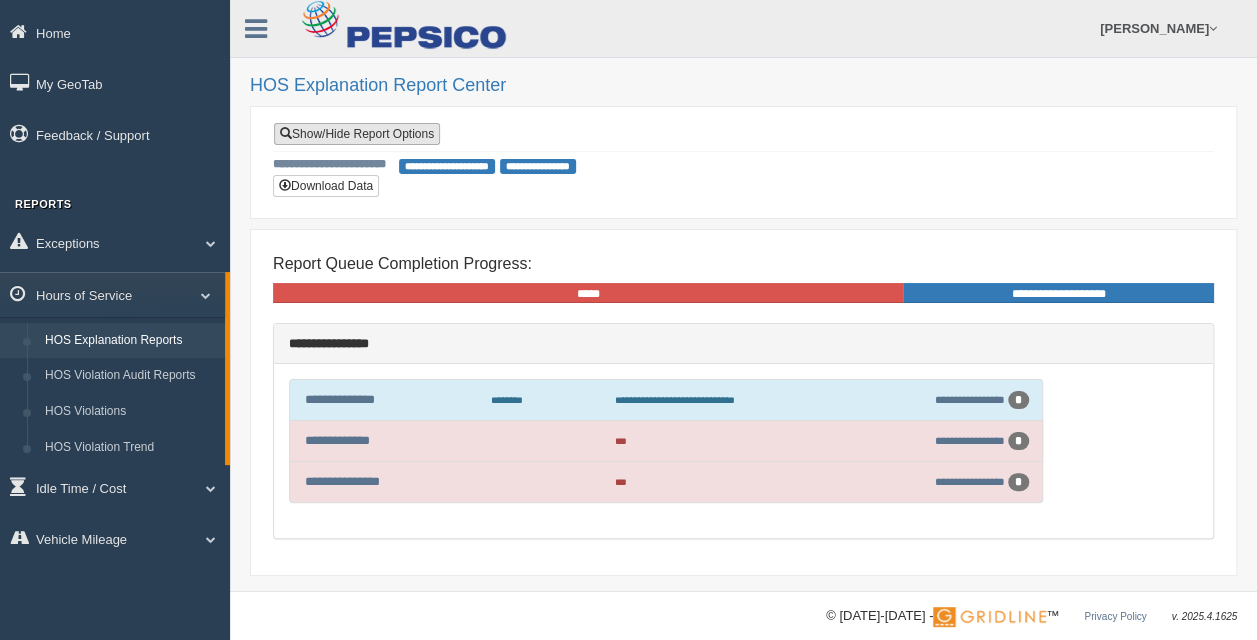click on "Show/Hide Report Options" at bounding box center (357, 134) 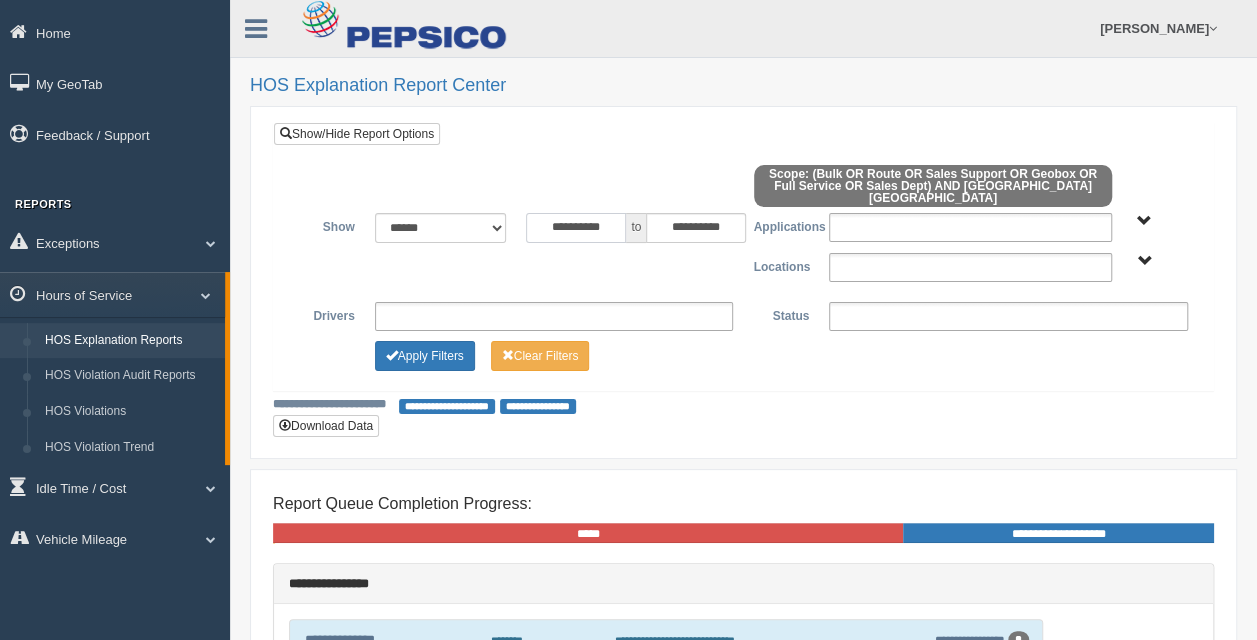 click on "**********" at bounding box center [576, 228] 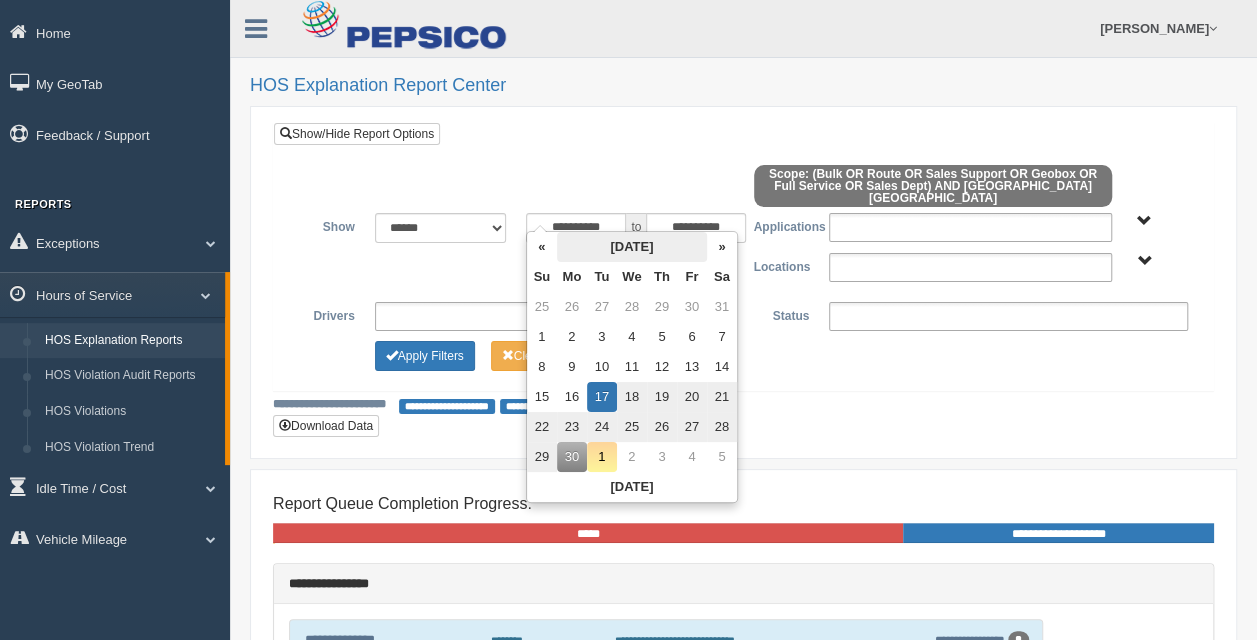 click on "June 2025" at bounding box center [632, 247] 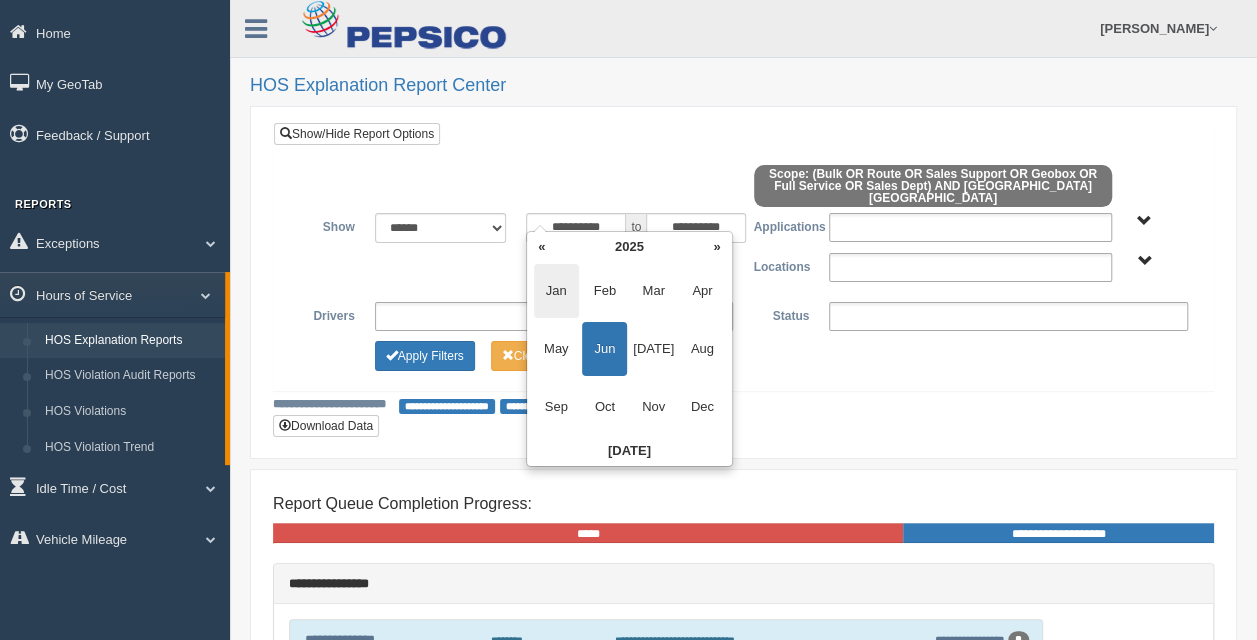 click on "Jan" at bounding box center (556, 291) 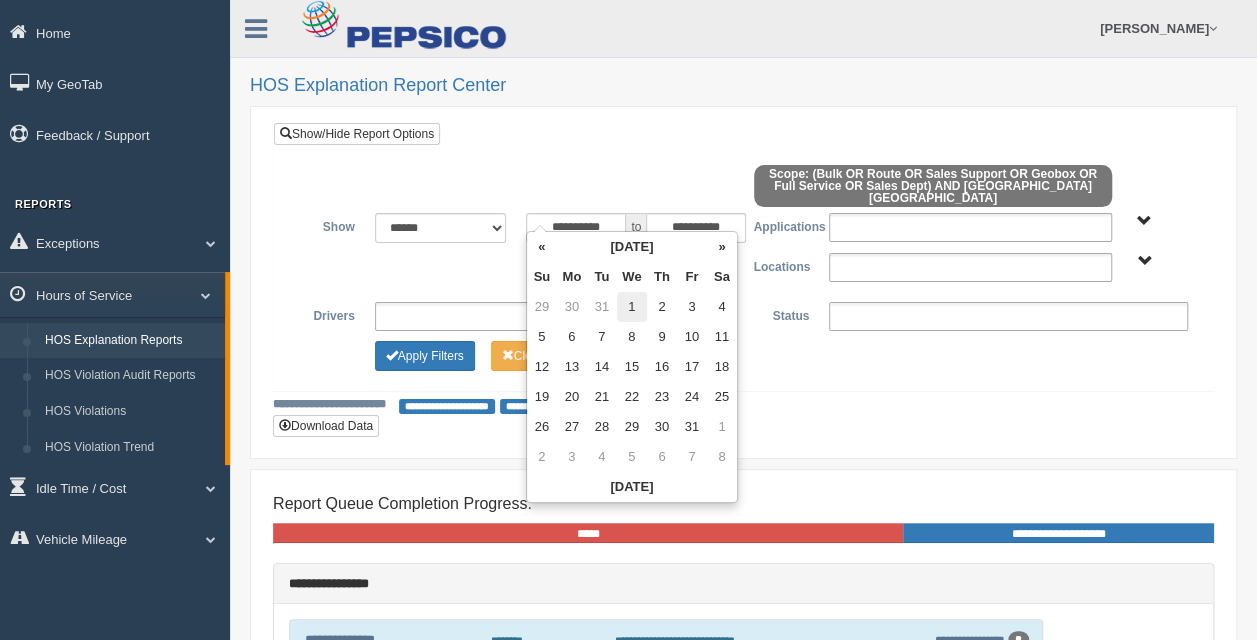 click on "1" at bounding box center [632, 307] 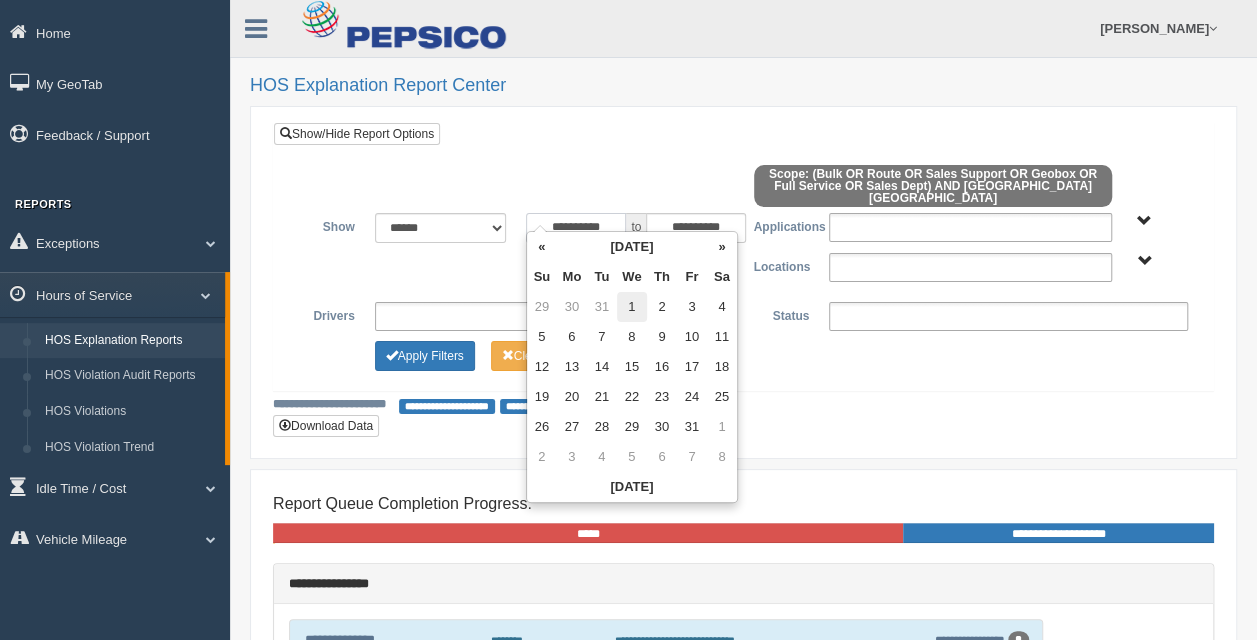 type on "**********" 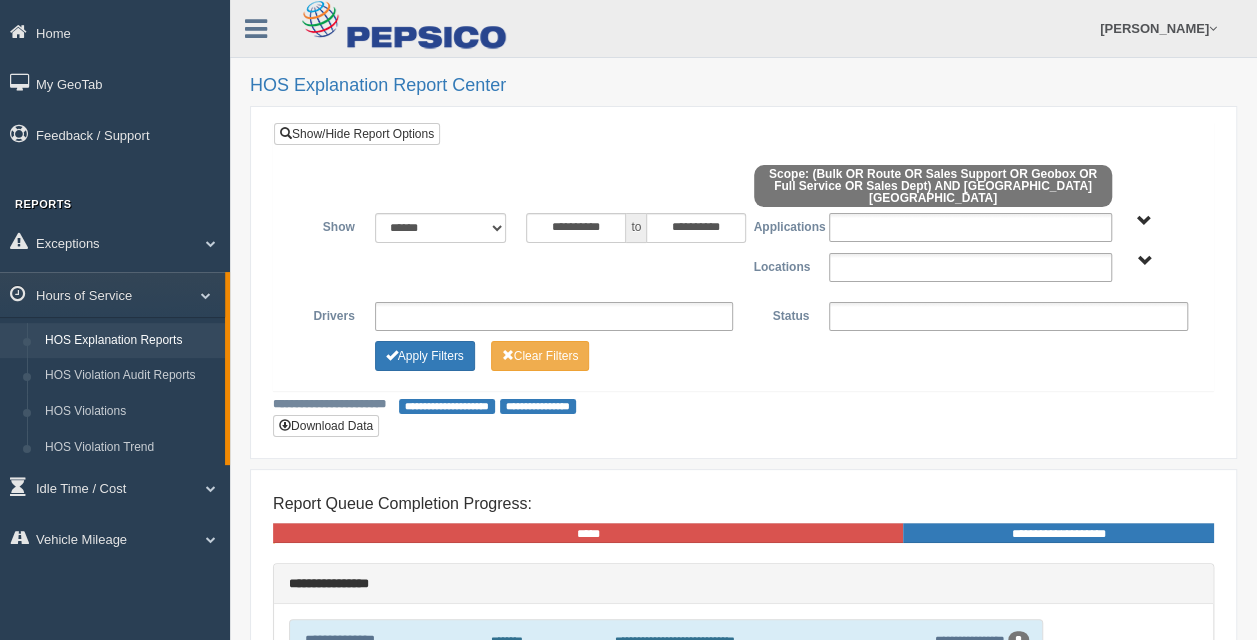 click on "**********" at bounding box center [743, 270] 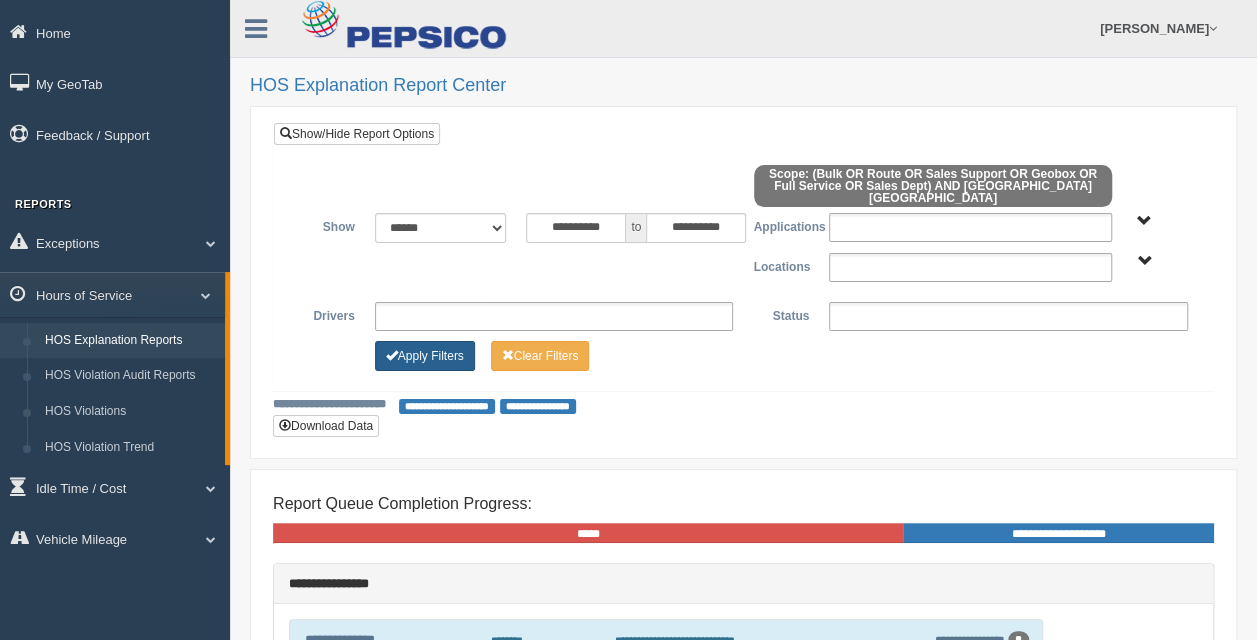 click on "Apply Filters" at bounding box center [425, 356] 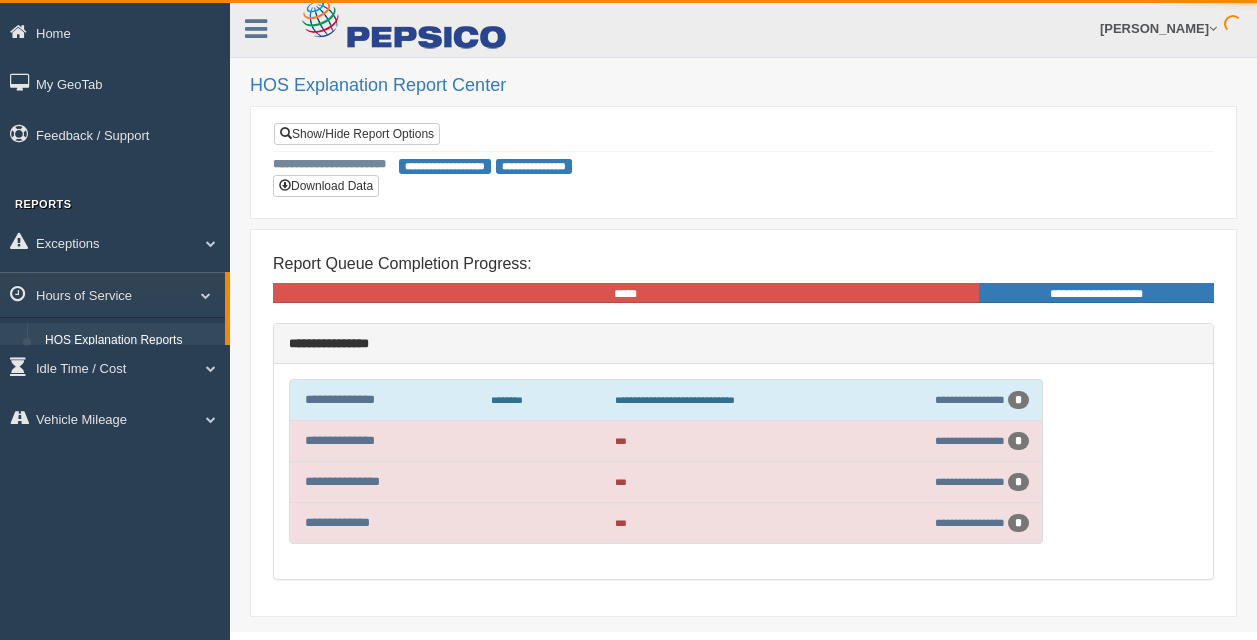 scroll, scrollTop: 0, scrollLeft: 0, axis: both 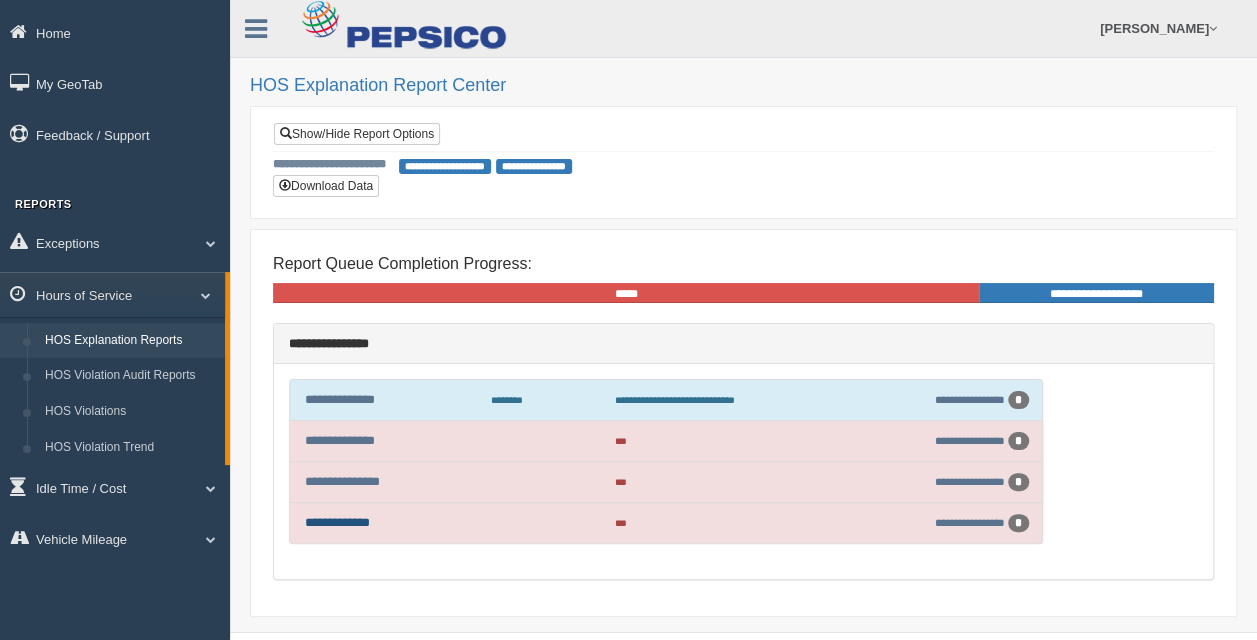 click on "**********" at bounding box center (337, 522) 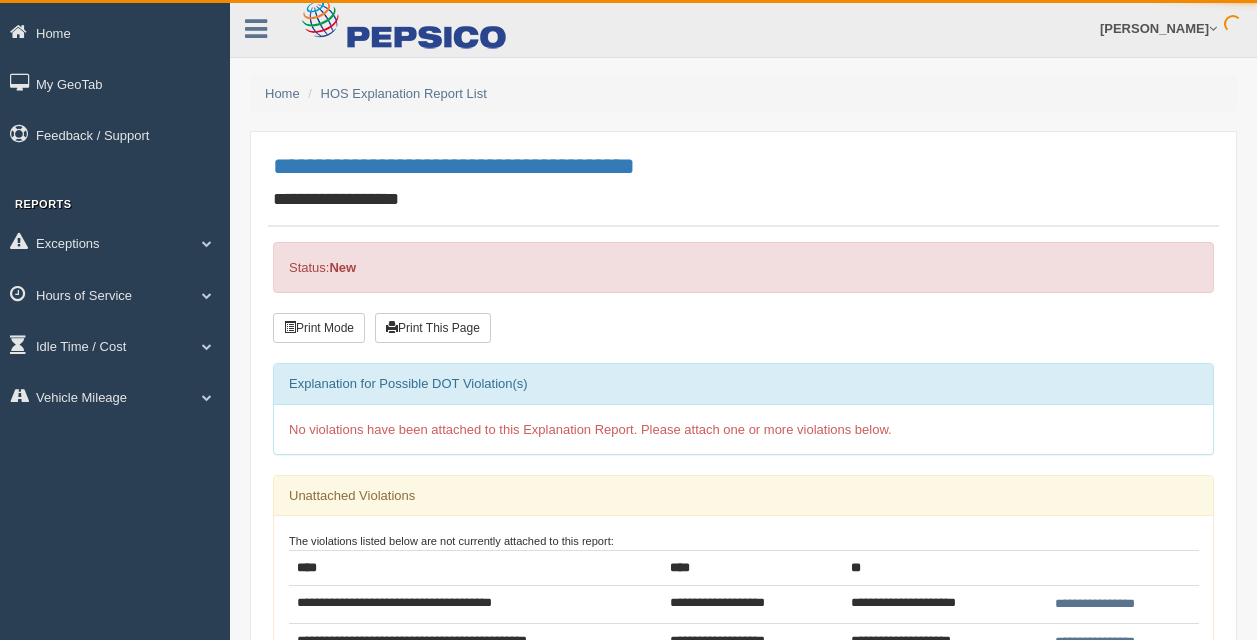 scroll, scrollTop: 0, scrollLeft: 0, axis: both 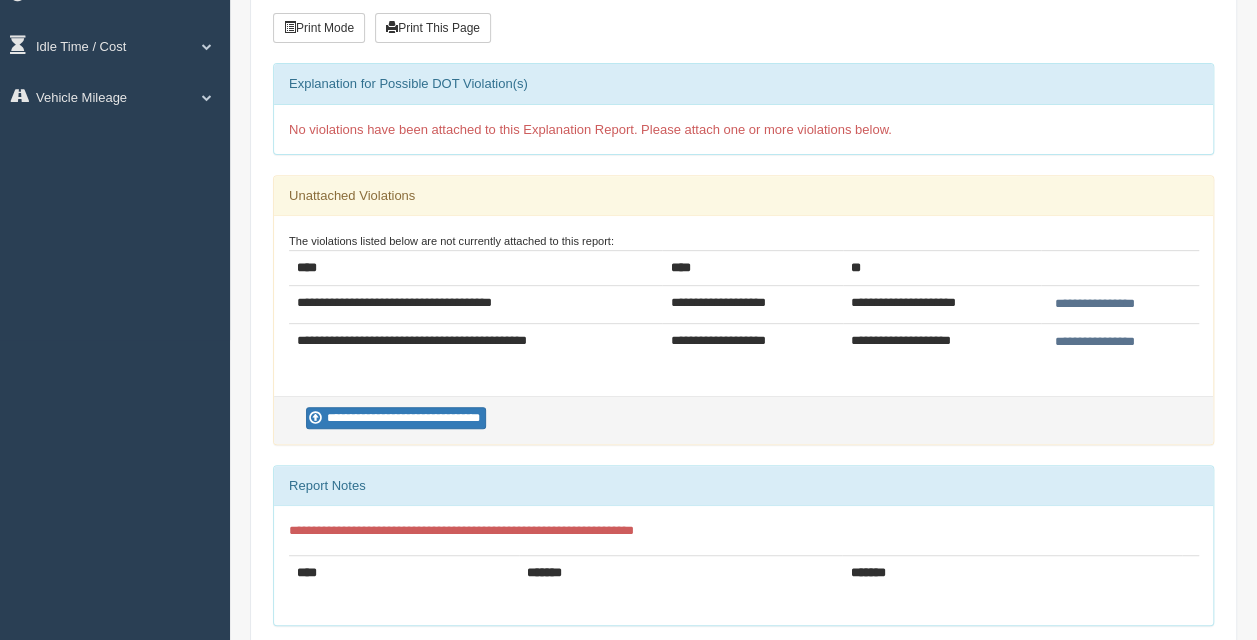 click on "**********" at bounding box center (1095, 304) 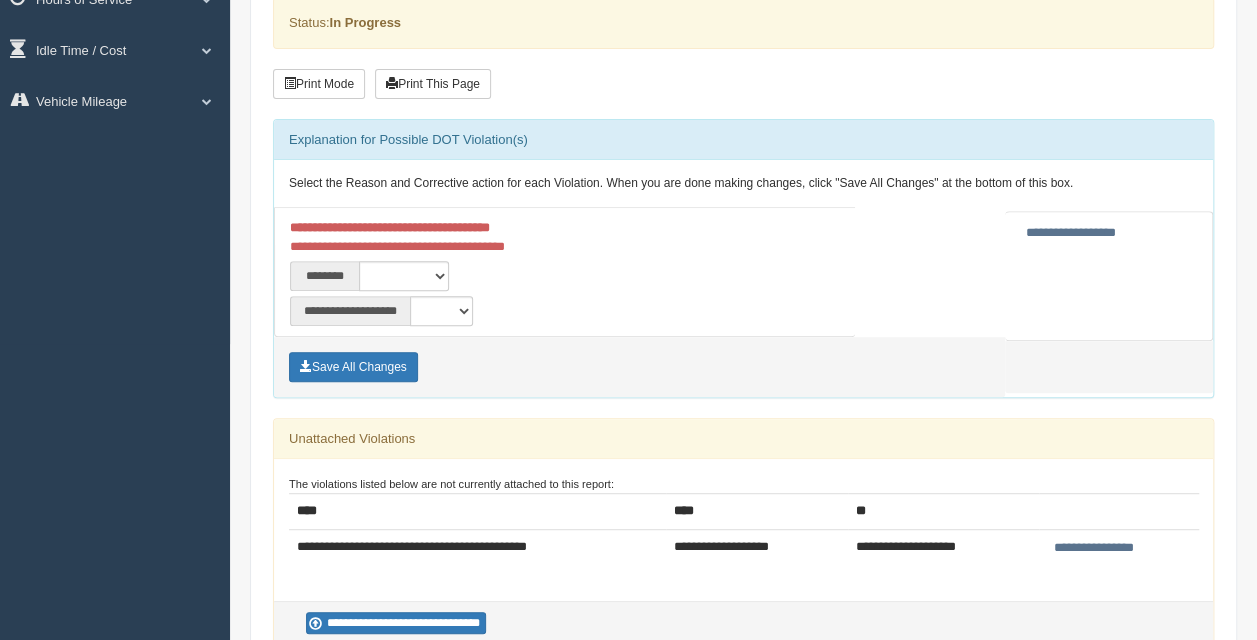 scroll, scrollTop: 300, scrollLeft: 0, axis: vertical 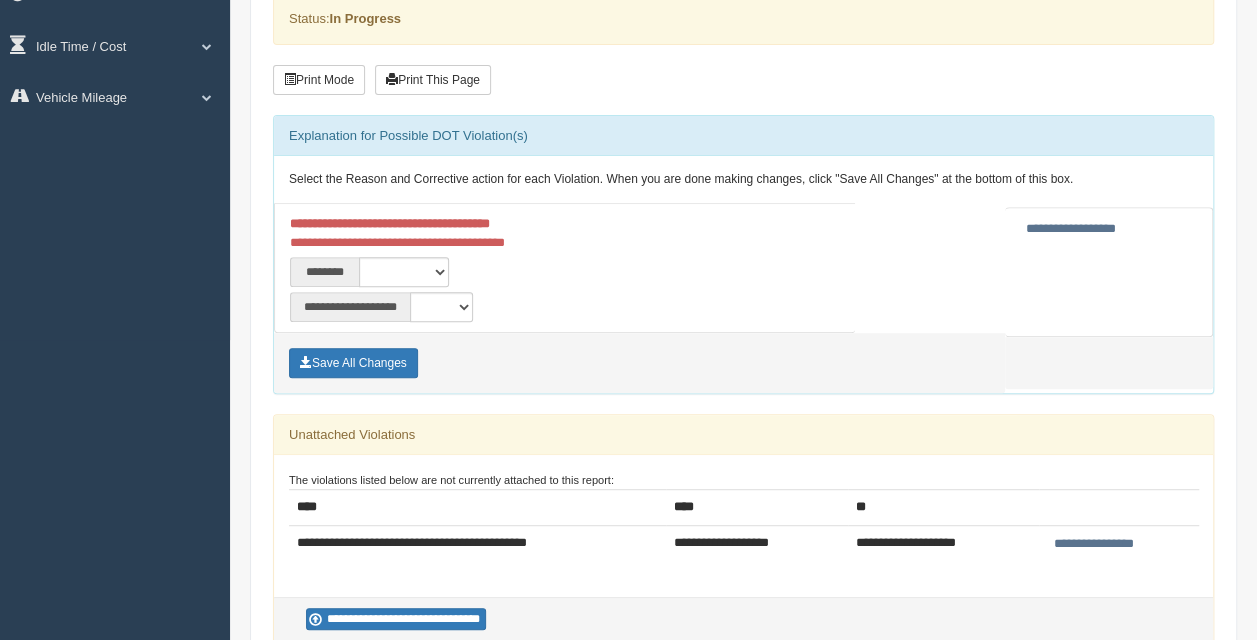 click on "**********" at bounding box center (1071, 228) 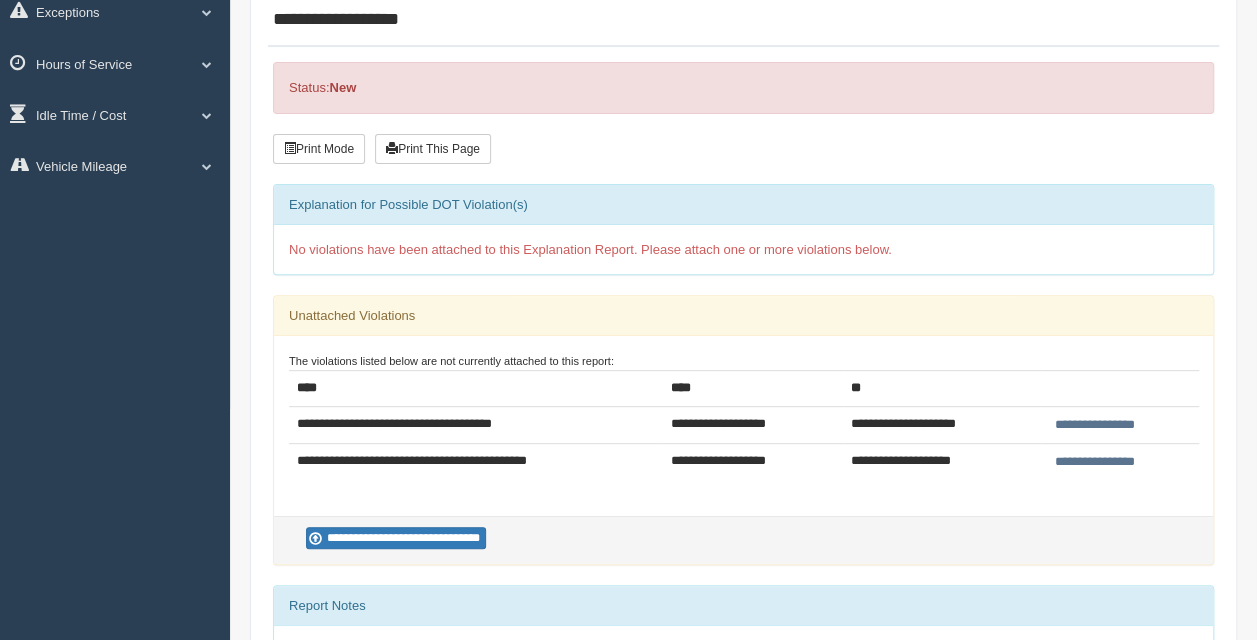 scroll, scrollTop: 200, scrollLeft: 0, axis: vertical 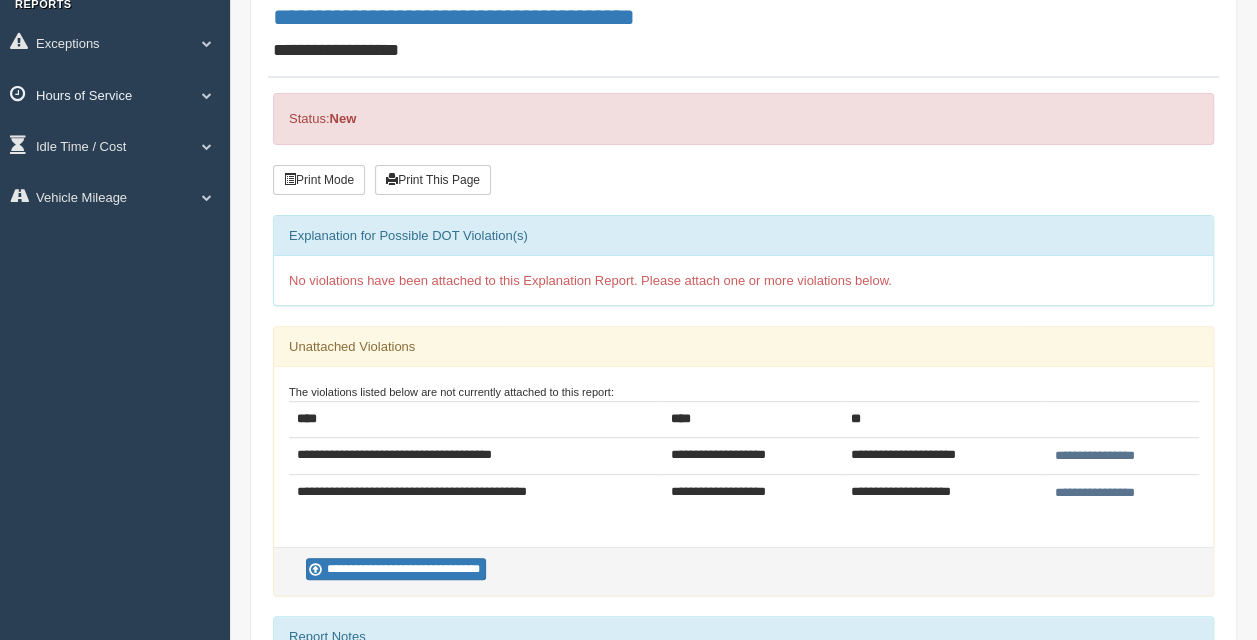 click on "Hours of Service" at bounding box center (115, 94) 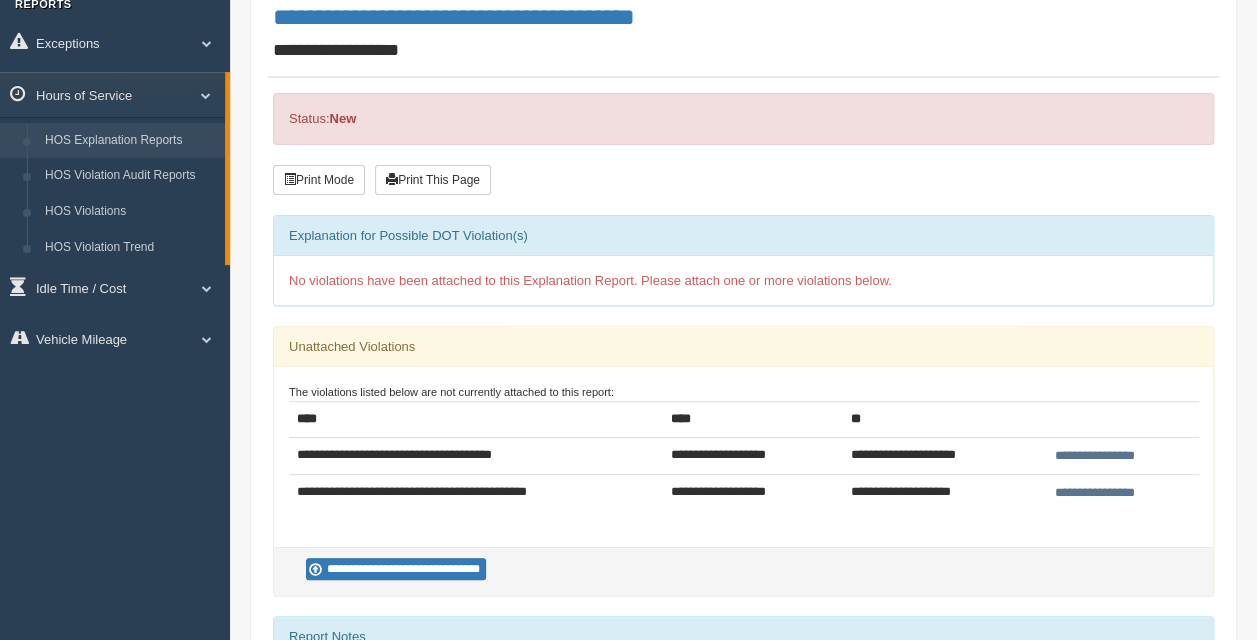 click on "HOS Explanation Reports" at bounding box center [130, 141] 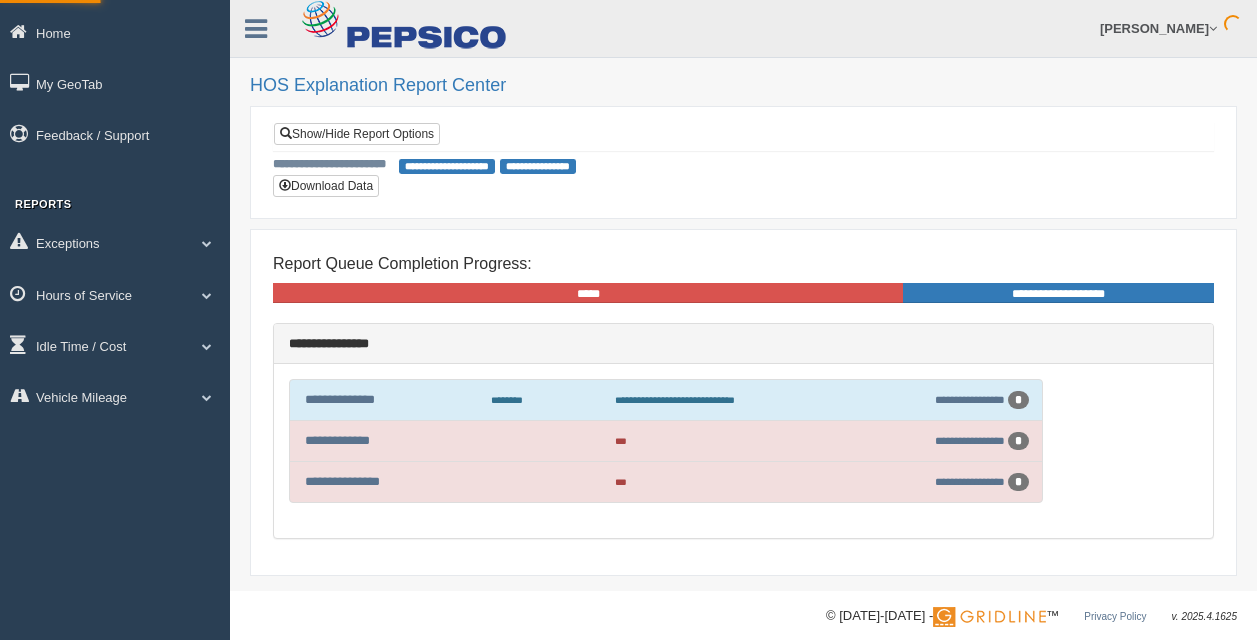 scroll, scrollTop: 0, scrollLeft: 0, axis: both 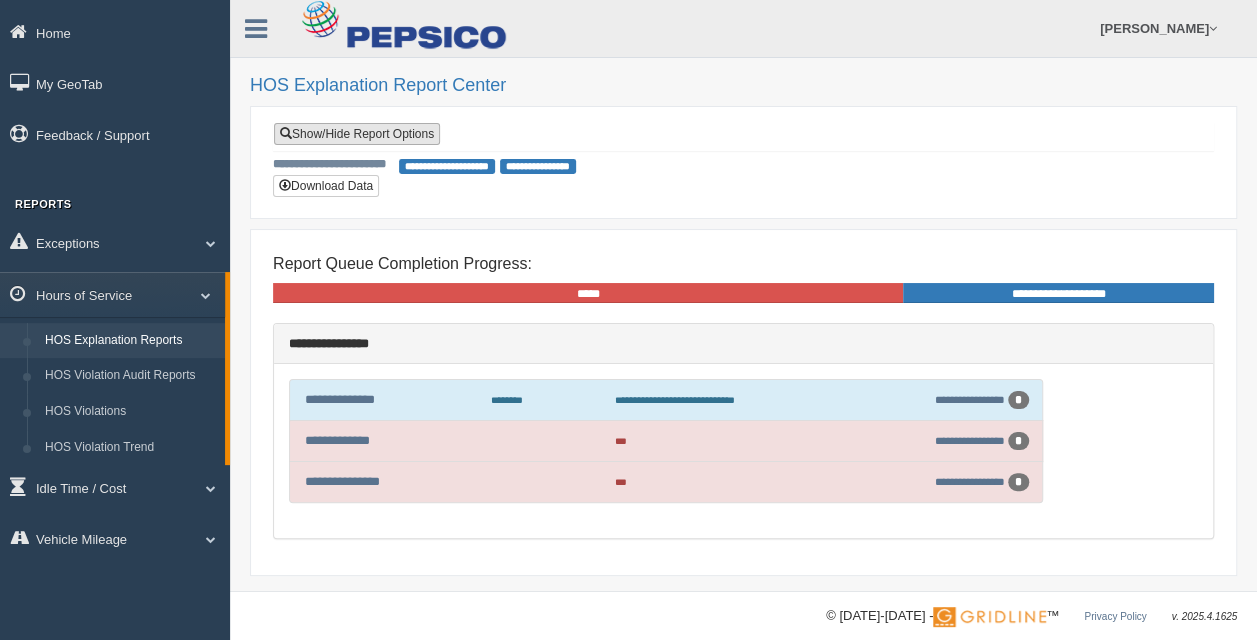 click on "Show/Hide Report Options" at bounding box center (357, 134) 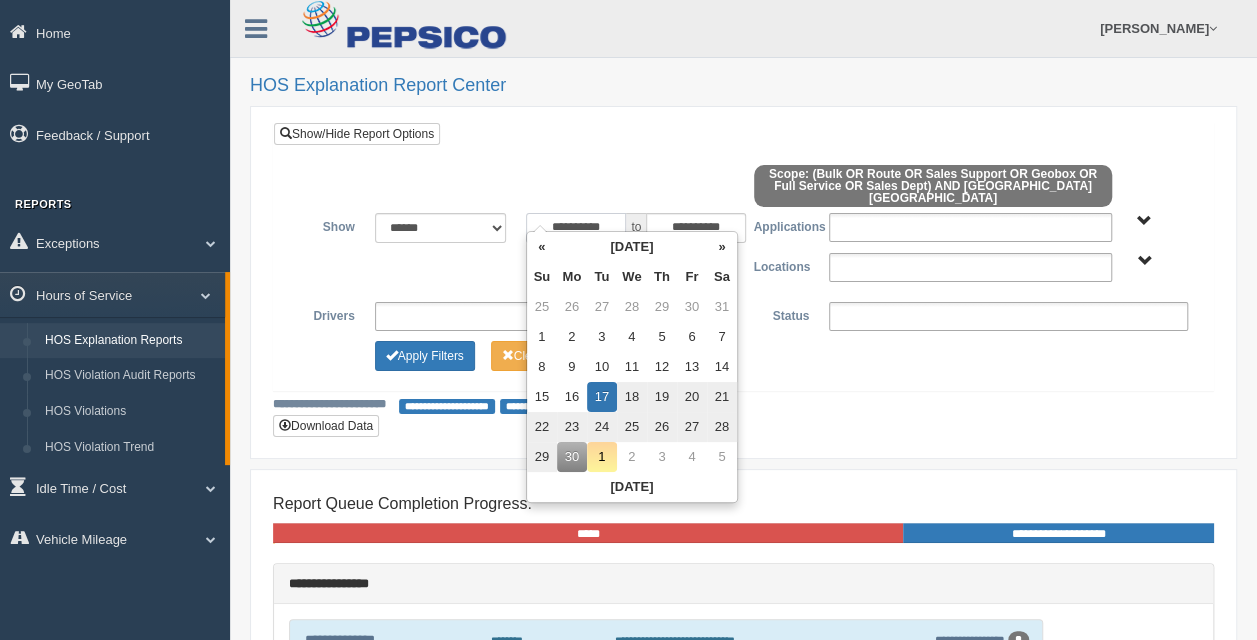 click on "**********" at bounding box center [576, 228] 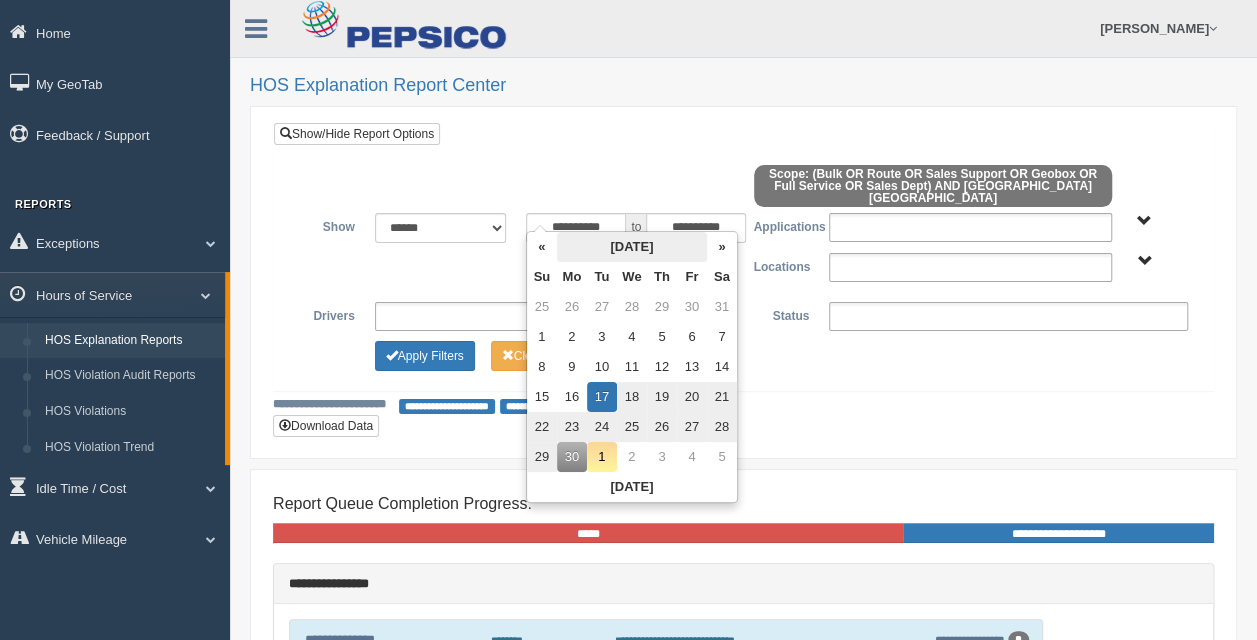 click on "[DATE]" at bounding box center [632, 247] 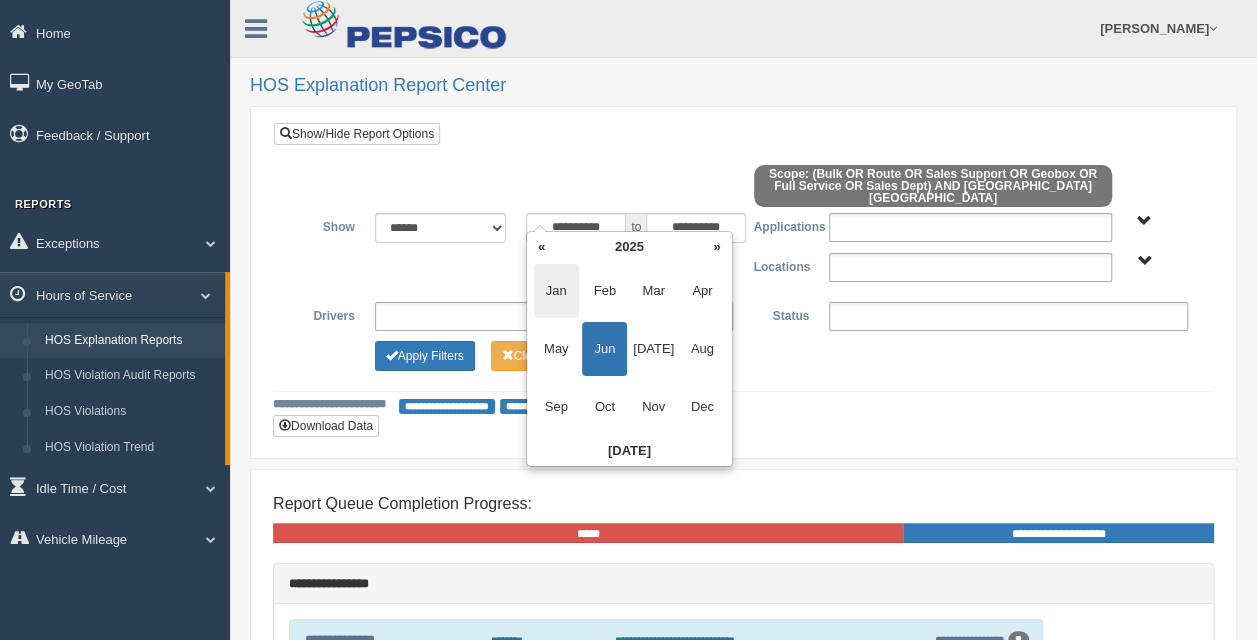 click on "Jan" at bounding box center (556, 291) 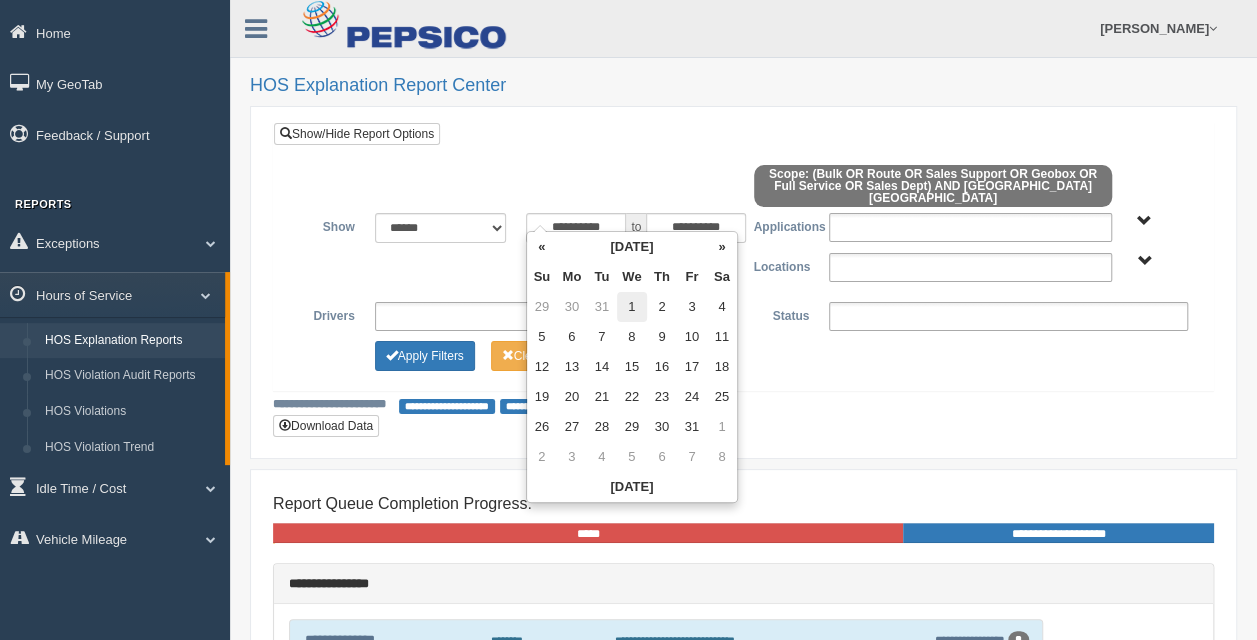 click on "1" at bounding box center [632, 307] 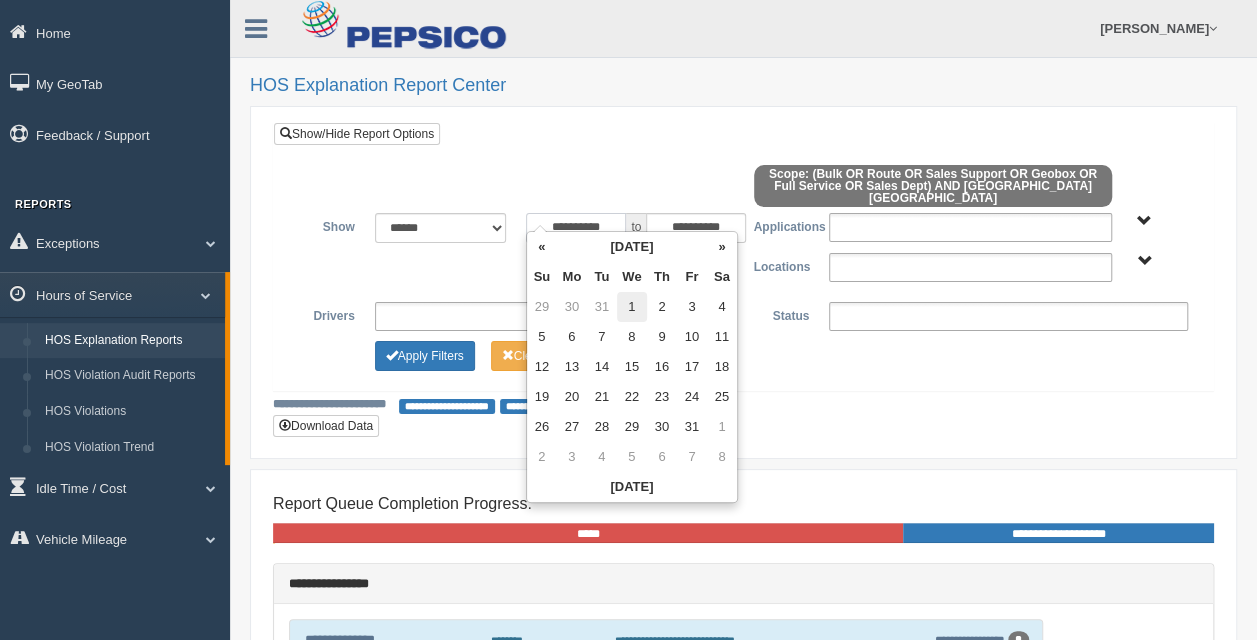 type on "**********" 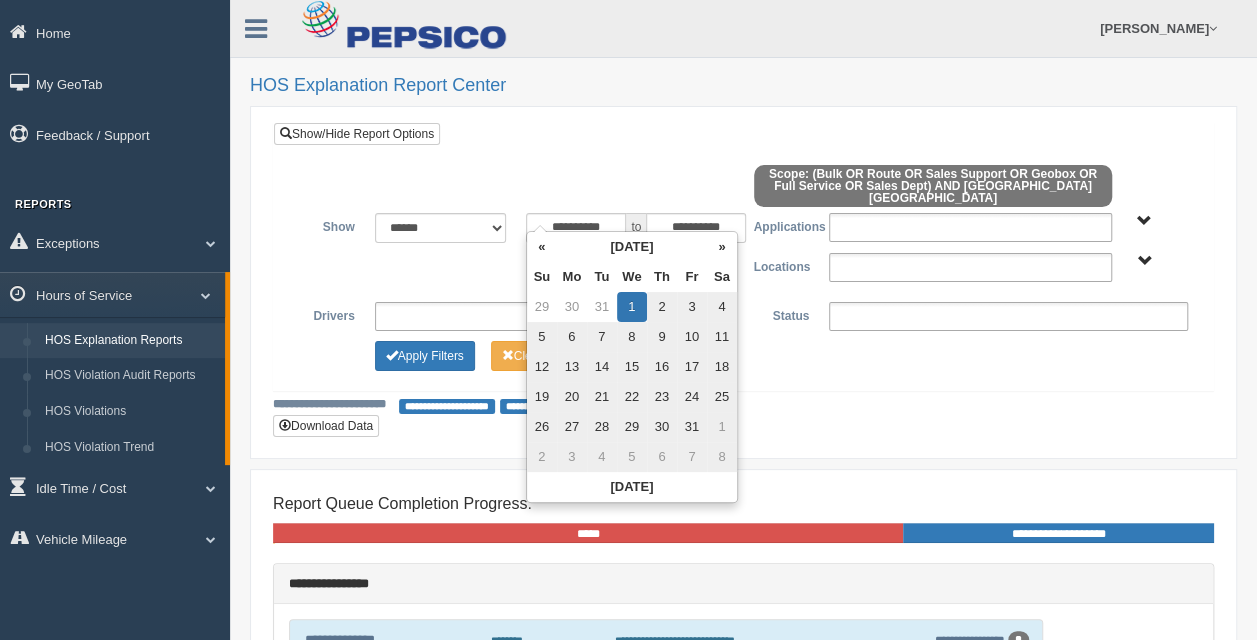 click on "**********" at bounding box center (743, 252) 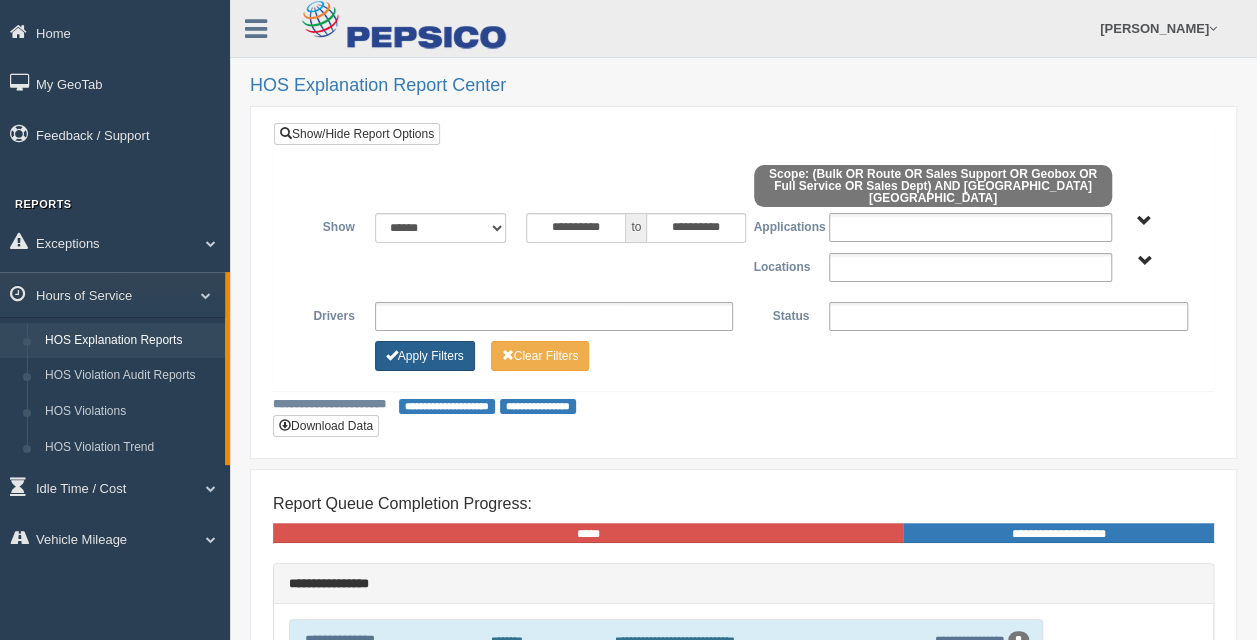 click on "Apply Filters" at bounding box center [425, 356] 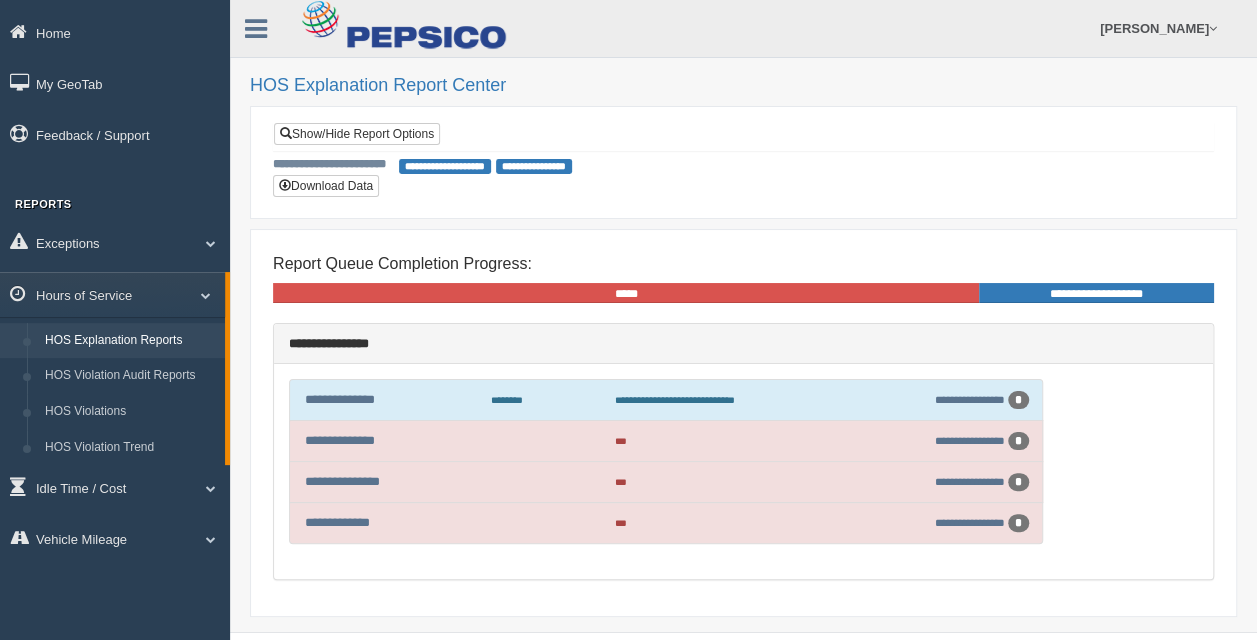 scroll, scrollTop: 54, scrollLeft: 0, axis: vertical 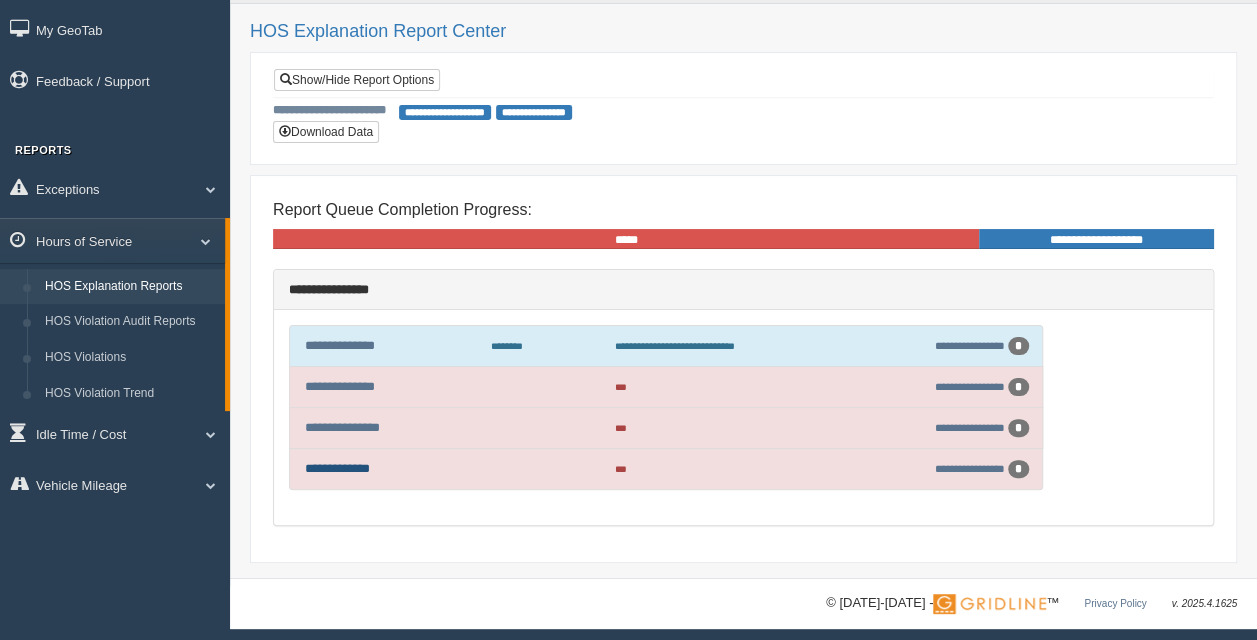 click on "**********" at bounding box center (337, 468) 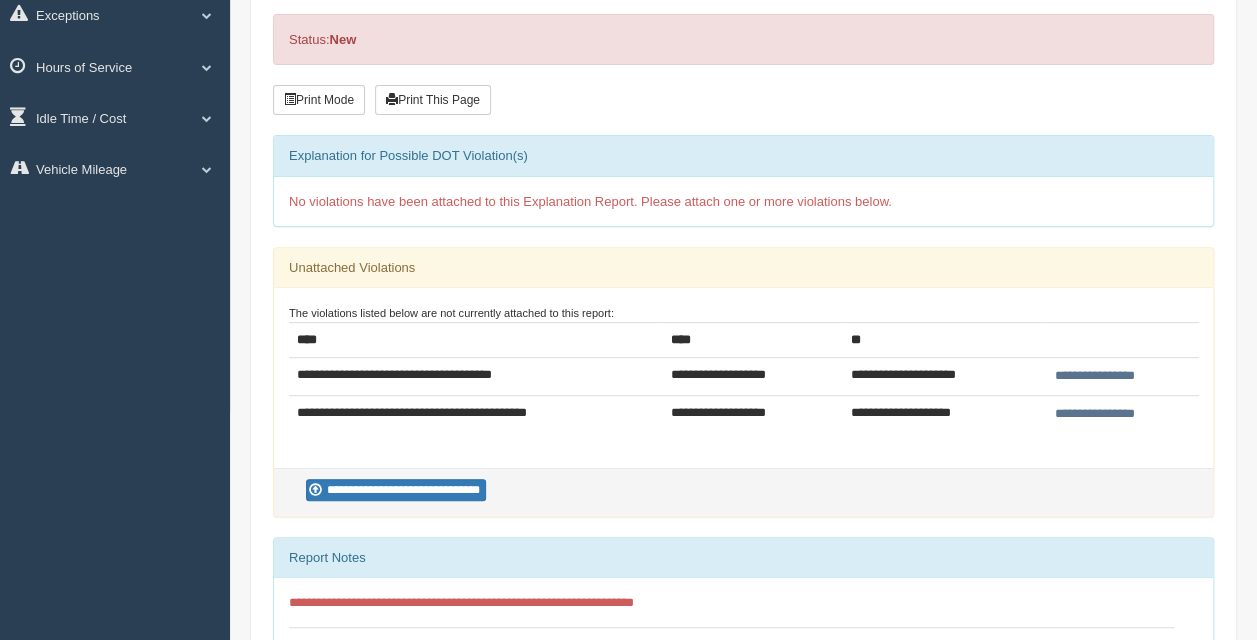 scroll, scrollTop: 0, scrollLeft: 0, axis: both 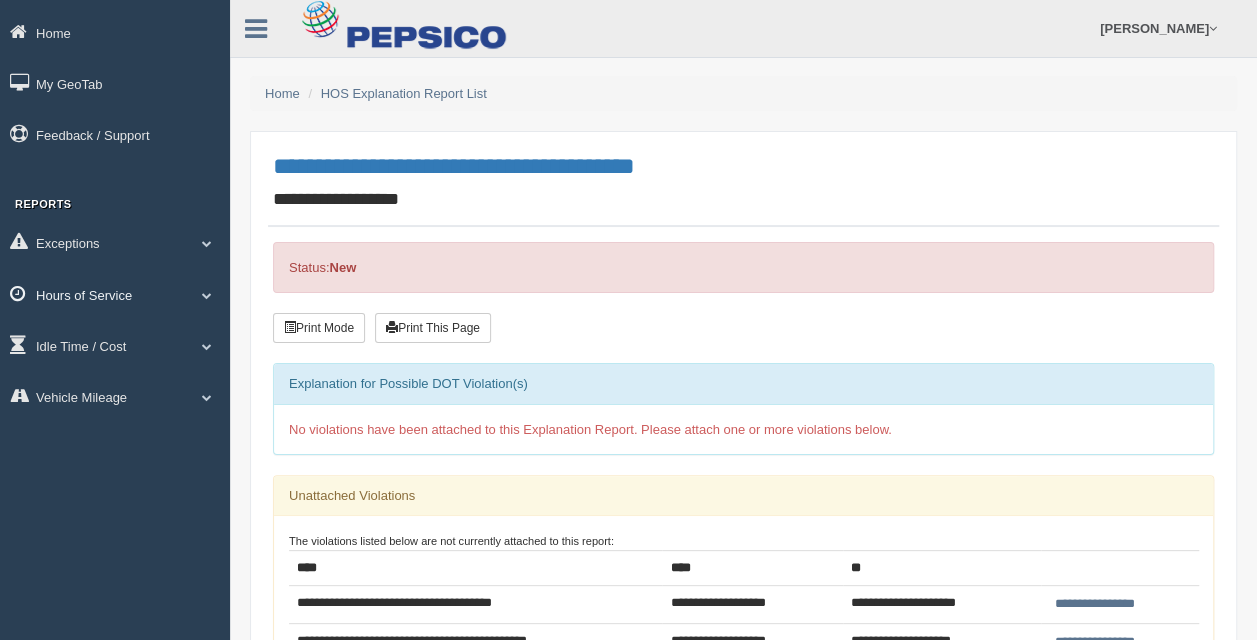 click on "Hours of Service" at bounding box center [115, 294] 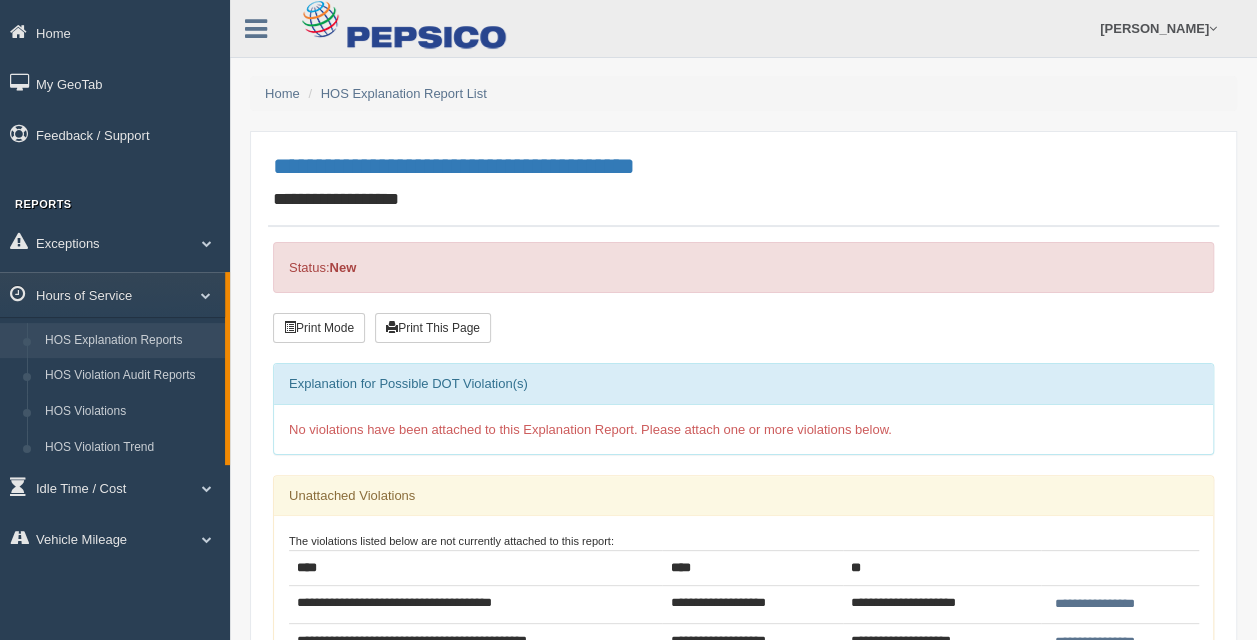 click on "HOS Explanation Reports" at bounding box center (130, 341) 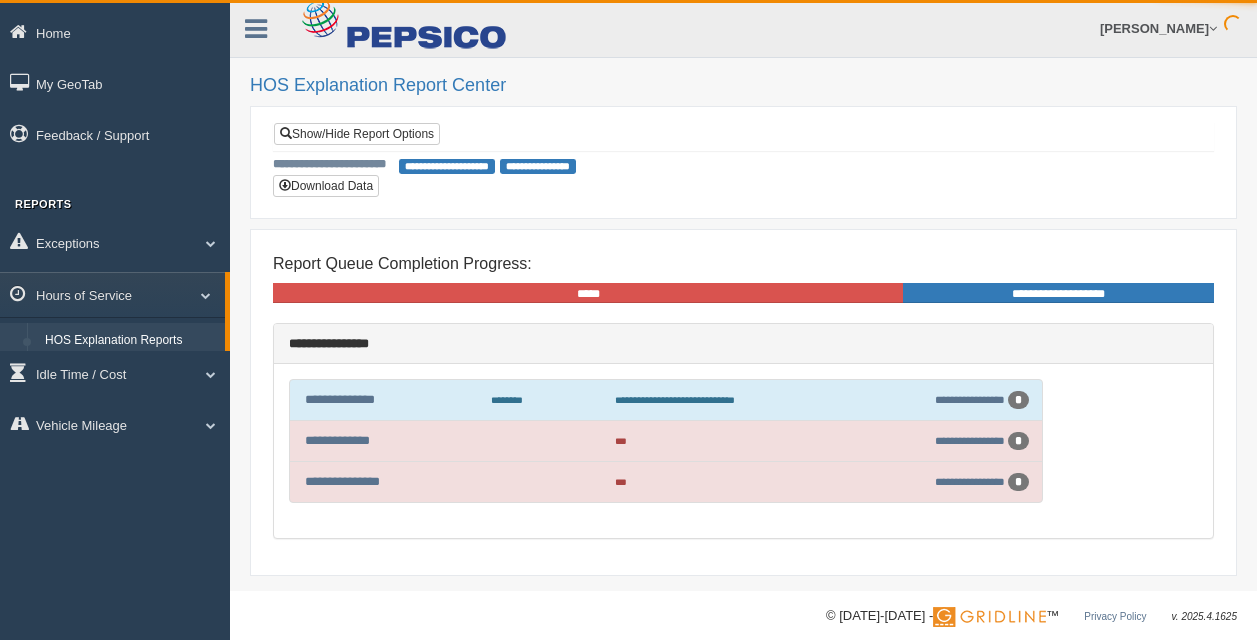 scroll, scrollTop: 0, scrollLeft: 0, axis: both 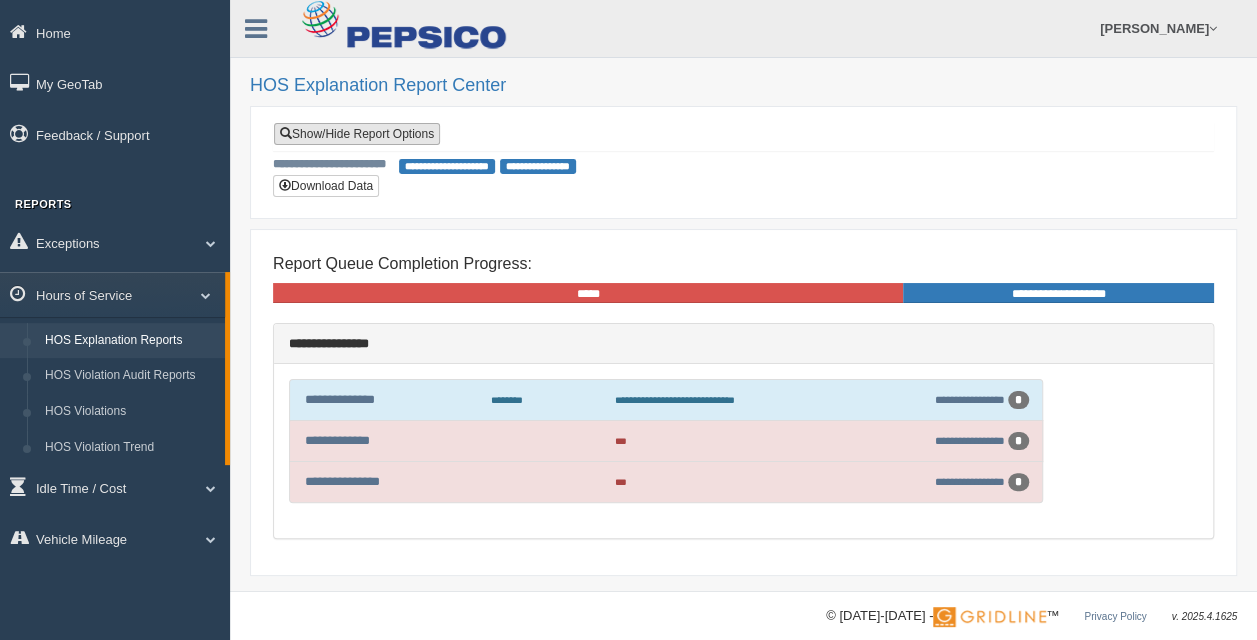 click on "Show/Hide Report Options" at bounding box center (357, 134) 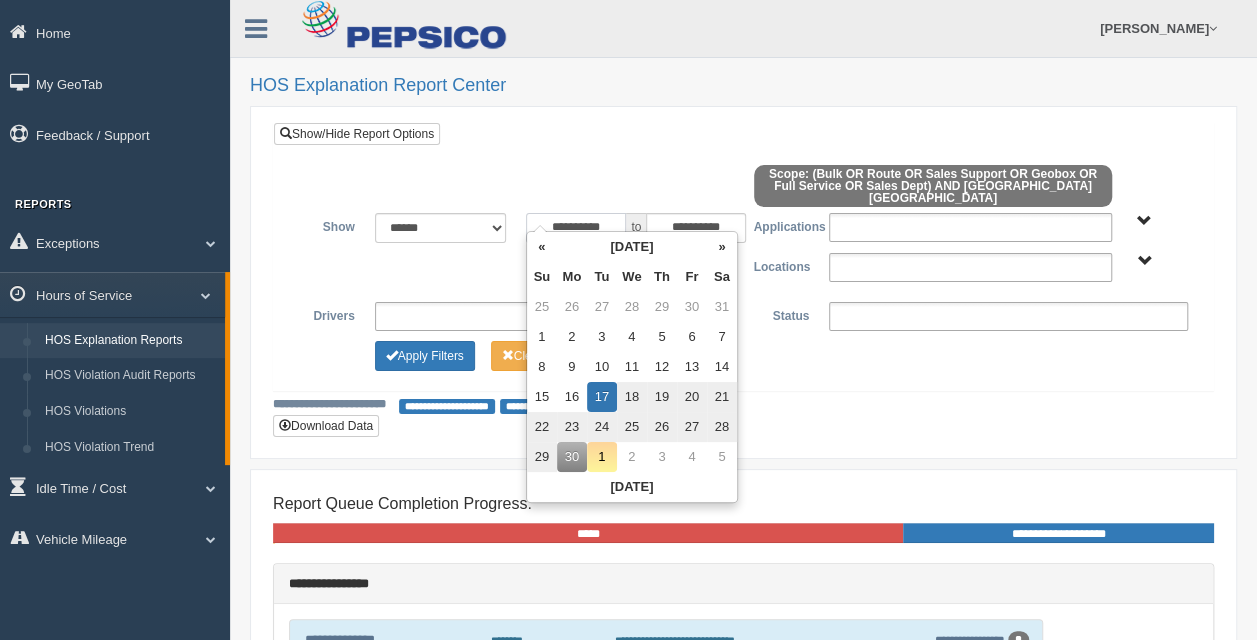 click on "**********" at bounding box center [576, 228] 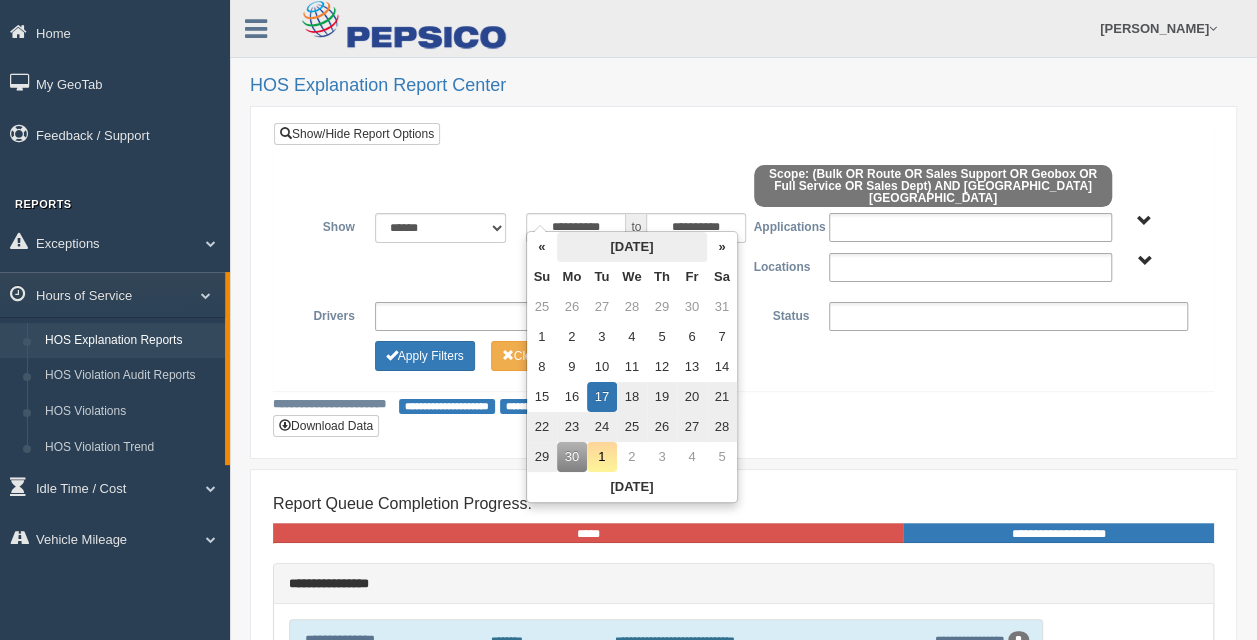 click on "June 2025" at bounding box center (632, 247) 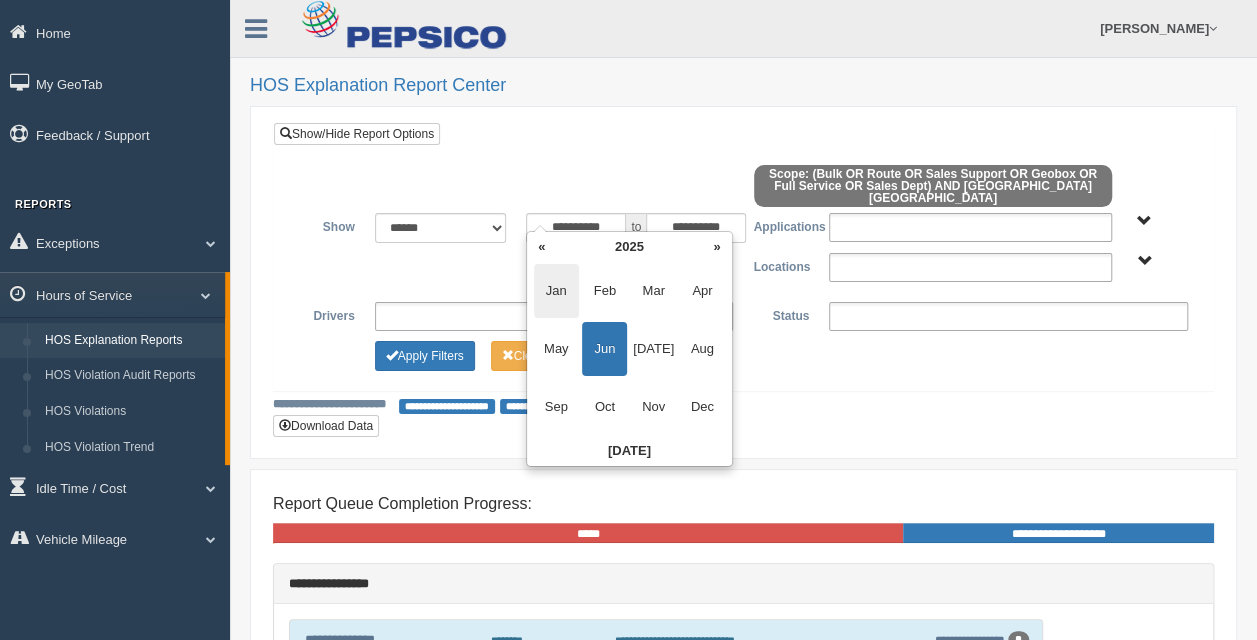 click on "Jan" at bounding box center [556, 291] 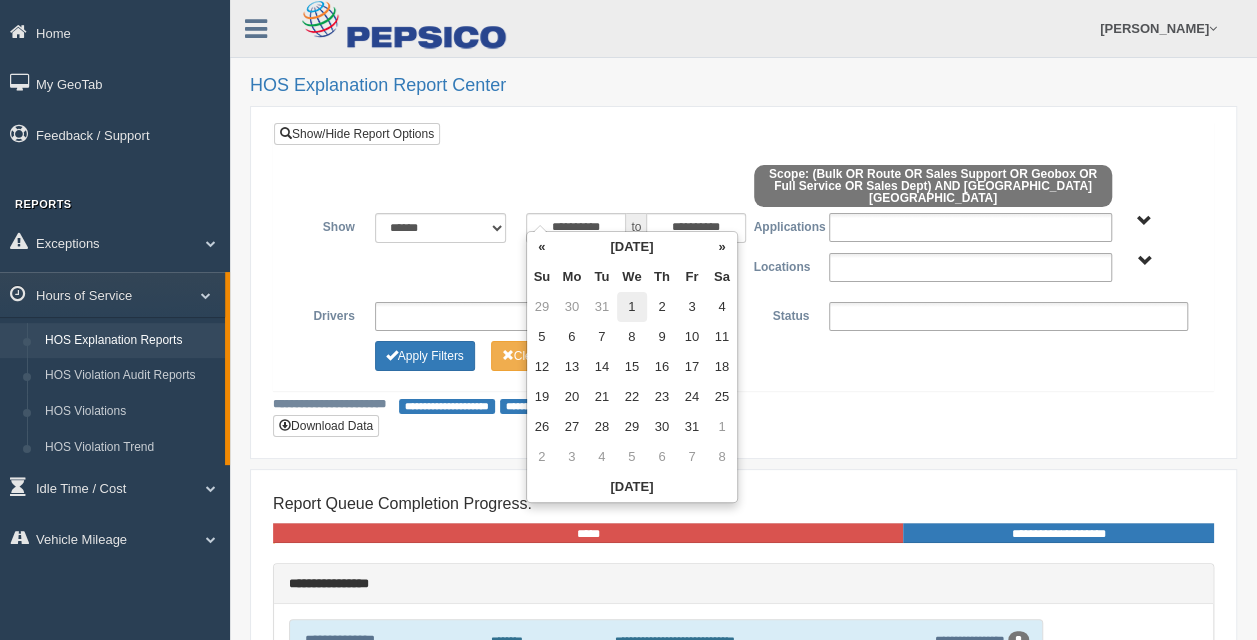 click on "1" at bounding box center [632, 307] 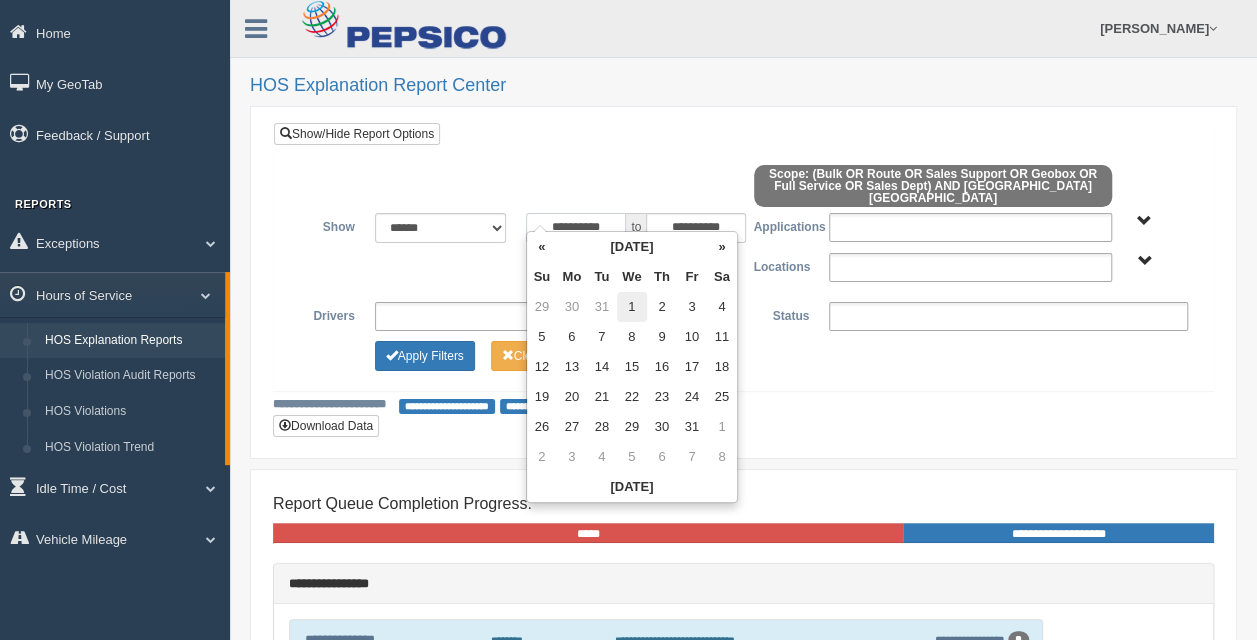 type on "**********" 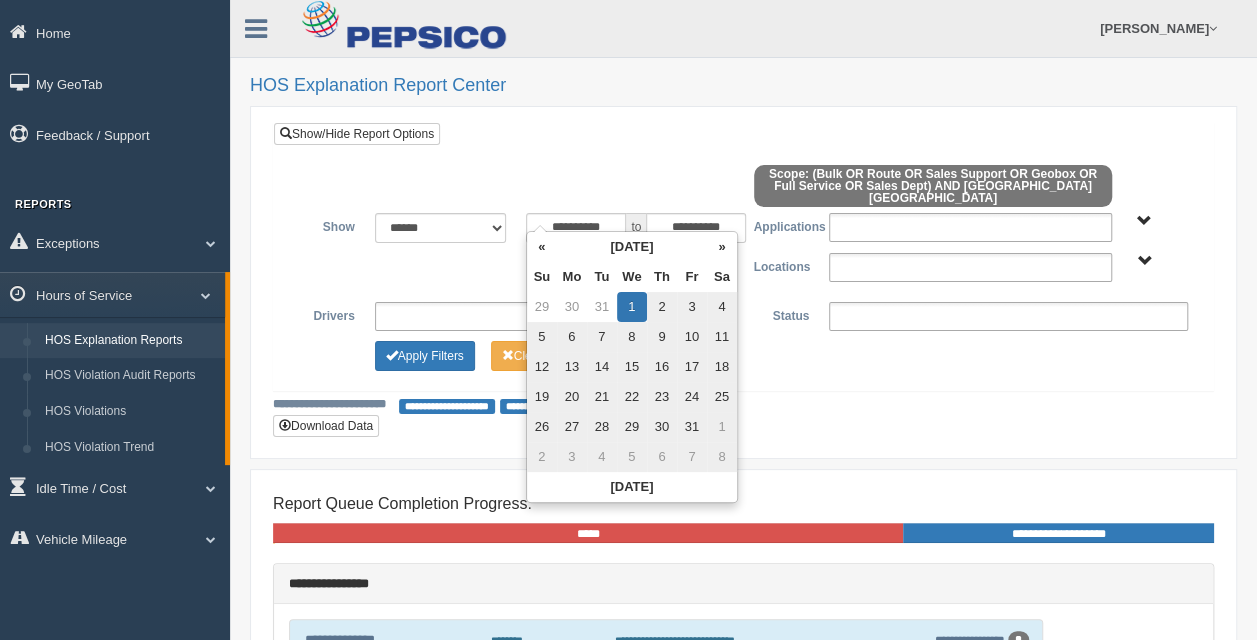 click on "Apply Filters
Clear Filters" at bounding box center (743, 353) 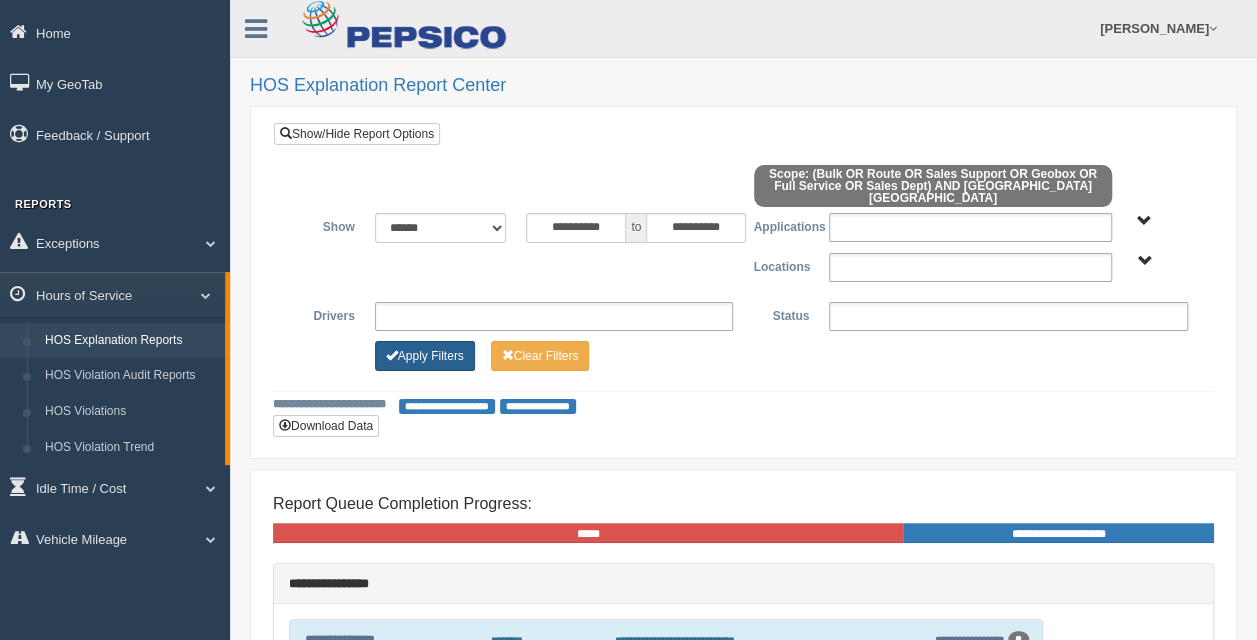 click on "Apply Filters" at bounding box center (425, 356) 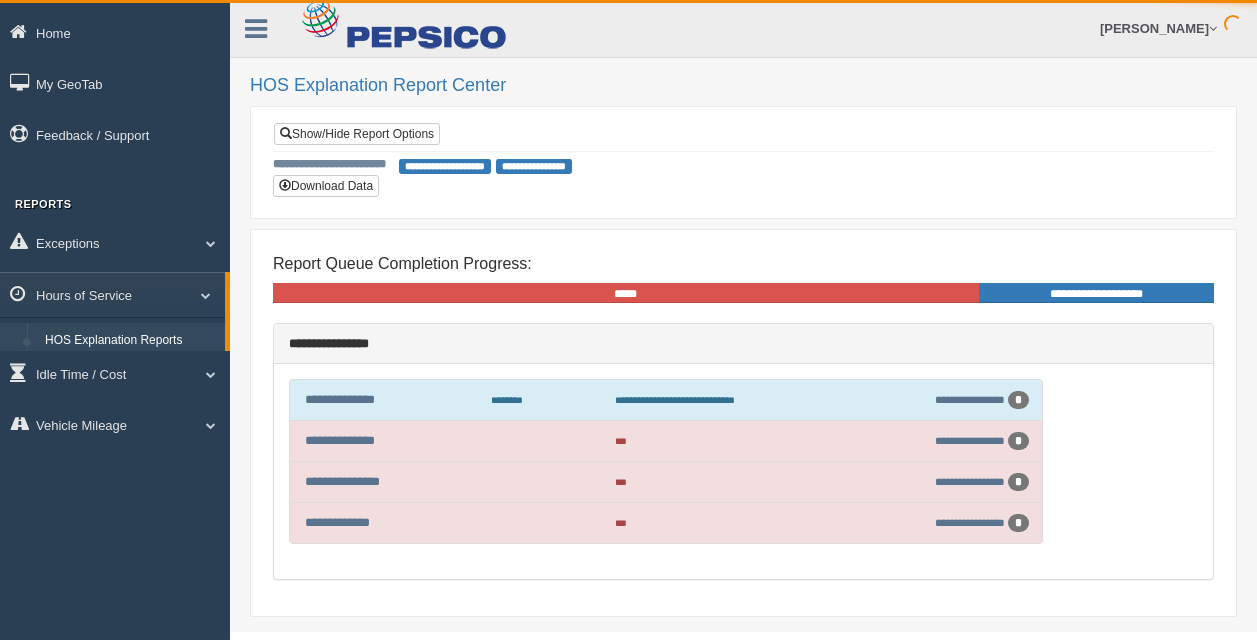 scroll, scrollTop: 0, scrollLeft: 0, axis: both 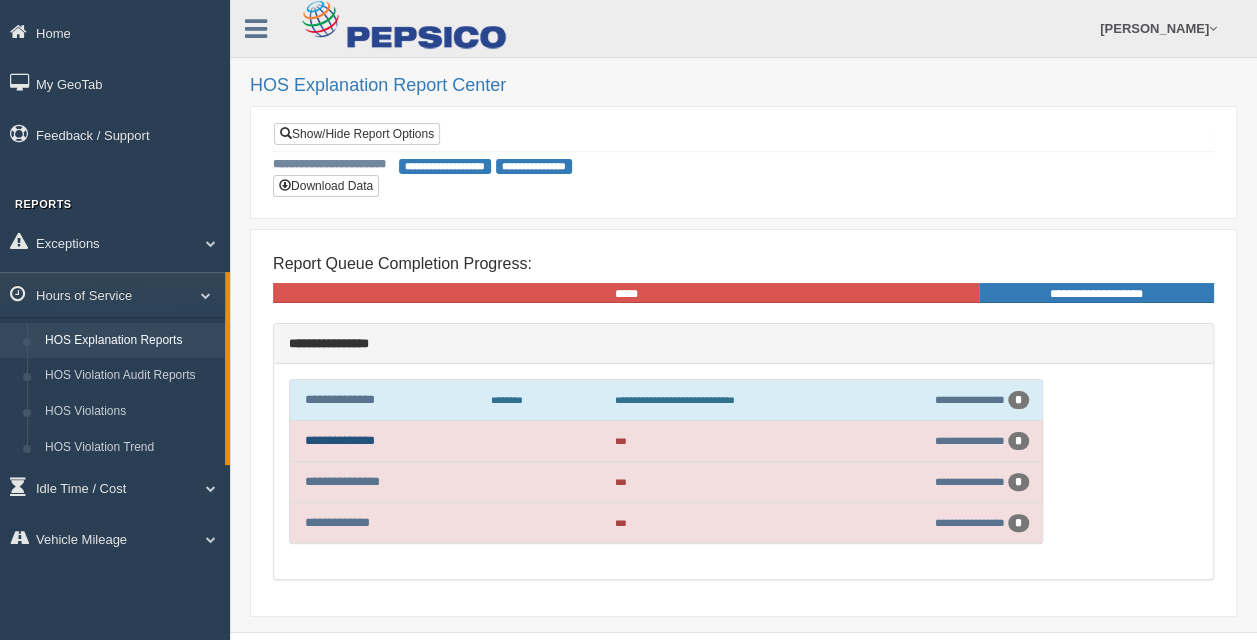 click on "**********" at bounding box center (340, 440) 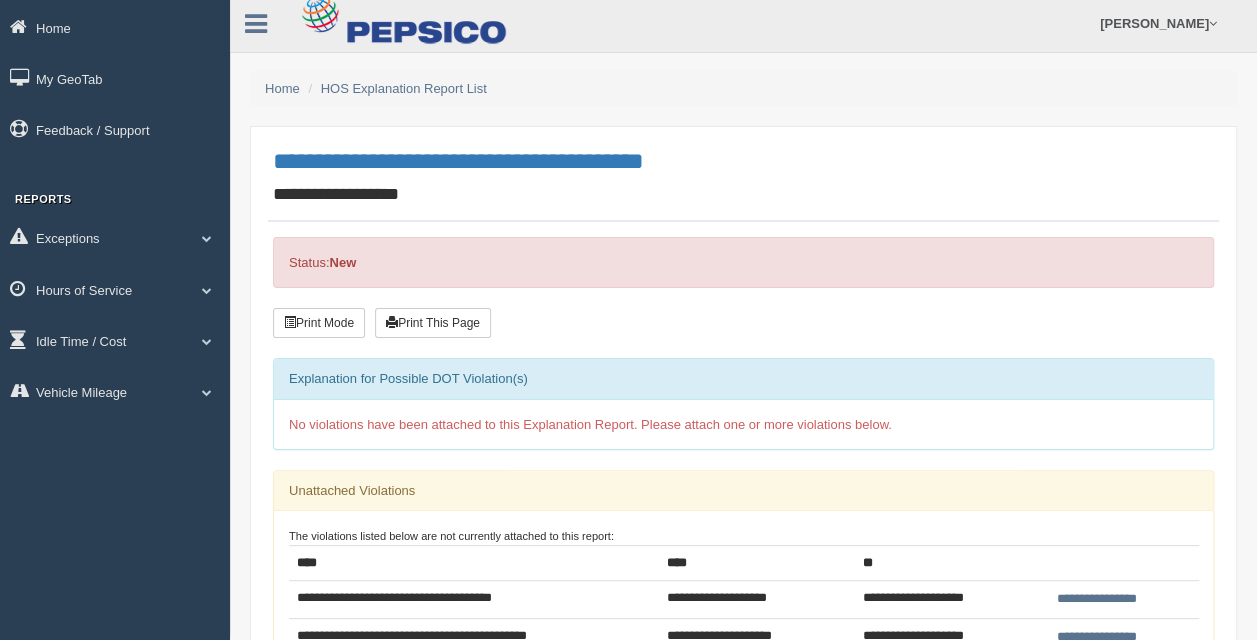 scroll, scrollTop: 0, scrollLeft: 0, axis: both 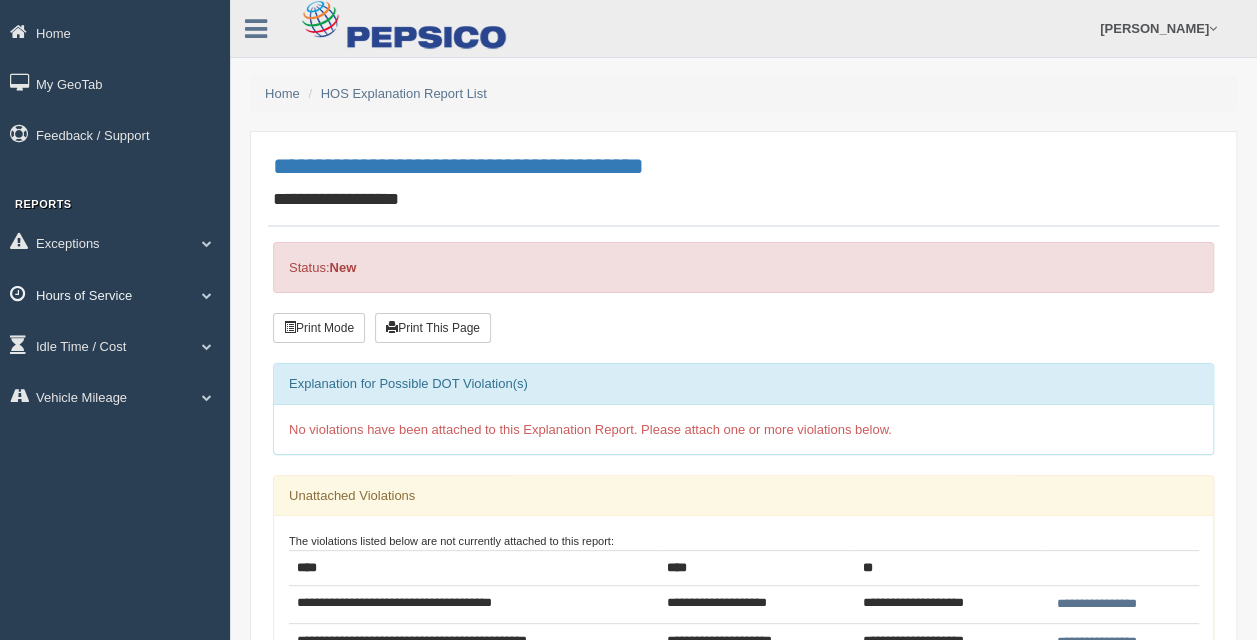 click on "Hours of Service" at bounding box center [115, 294] 